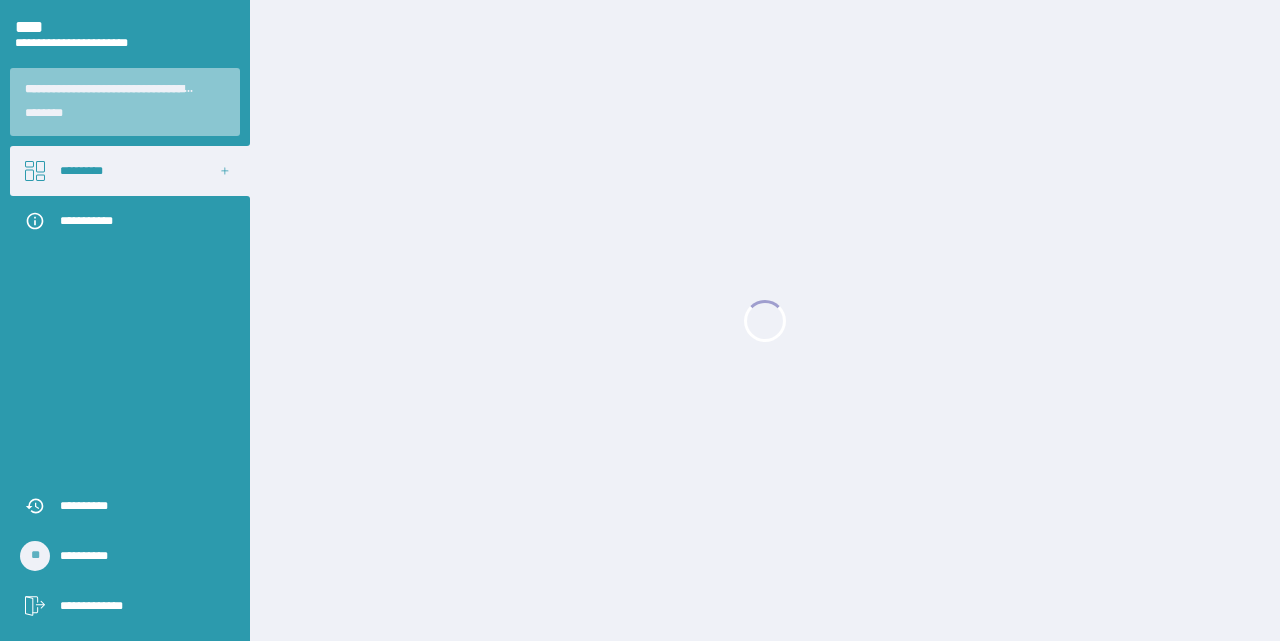 scroll, scrollTop: 0, scrollLeft: 0, axis: both 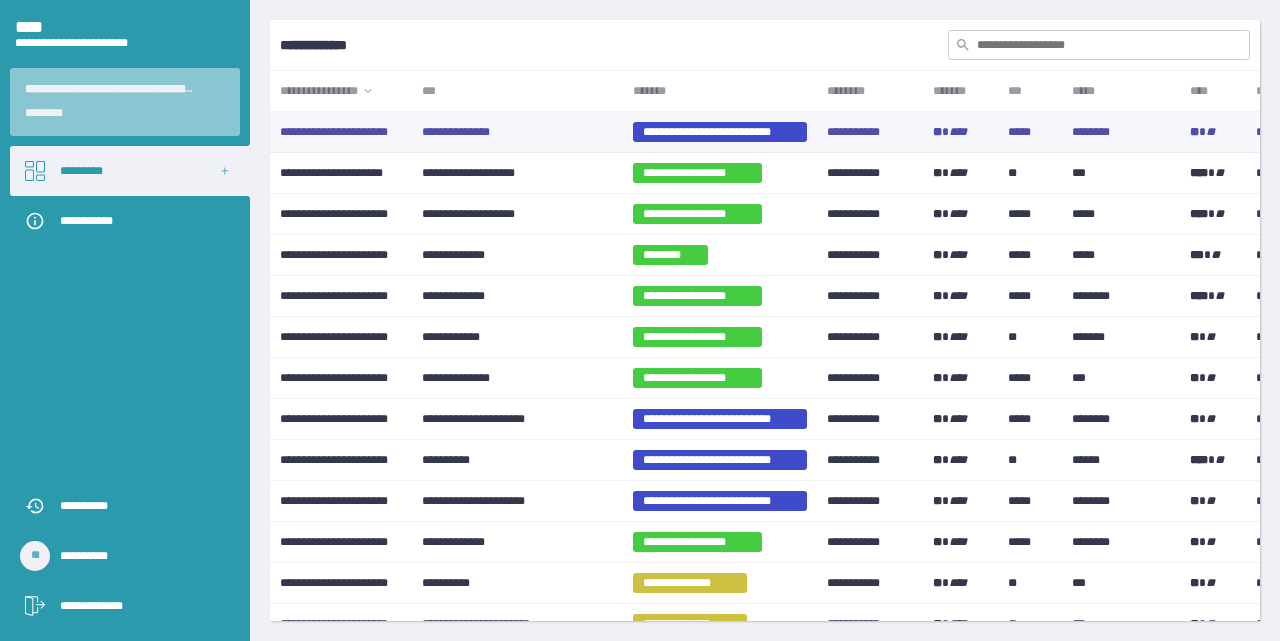 click on "**********" at bounding box center [517, 132] 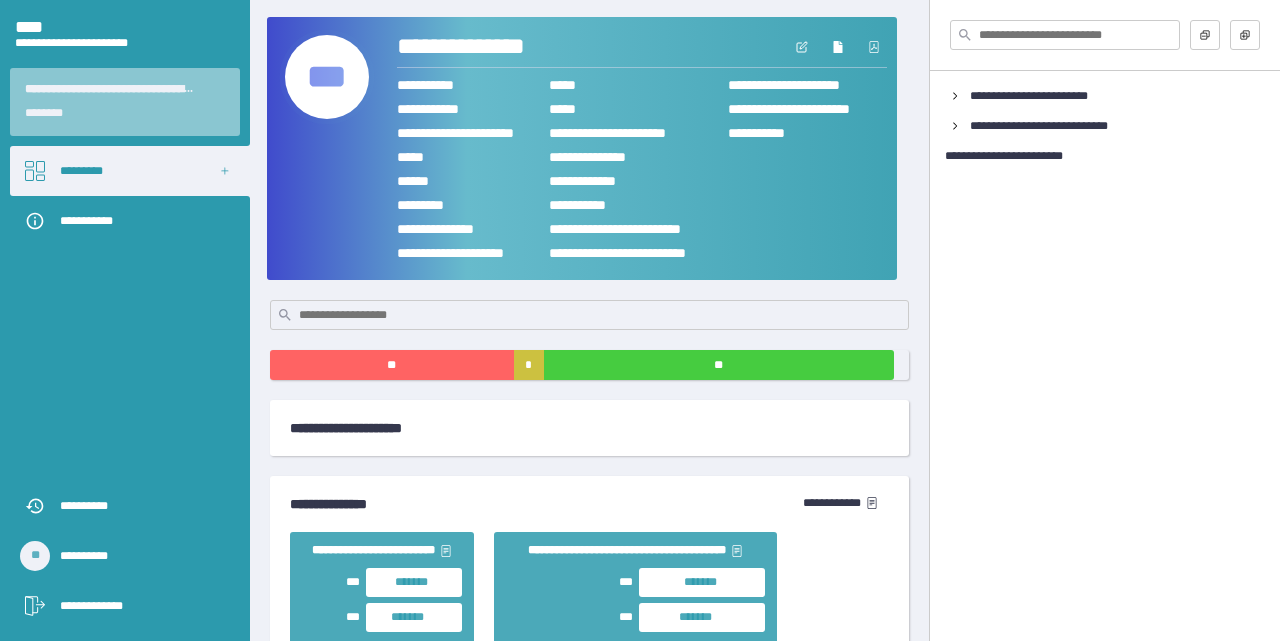 click on "***" at bounding box center (327, 77) 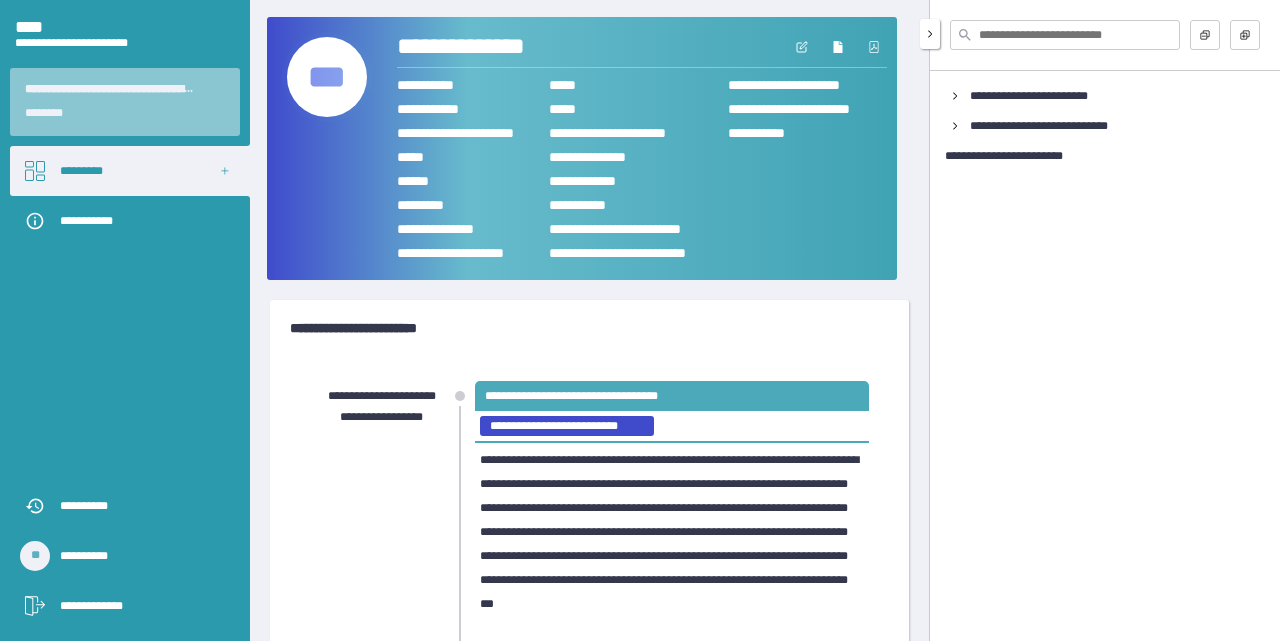 click 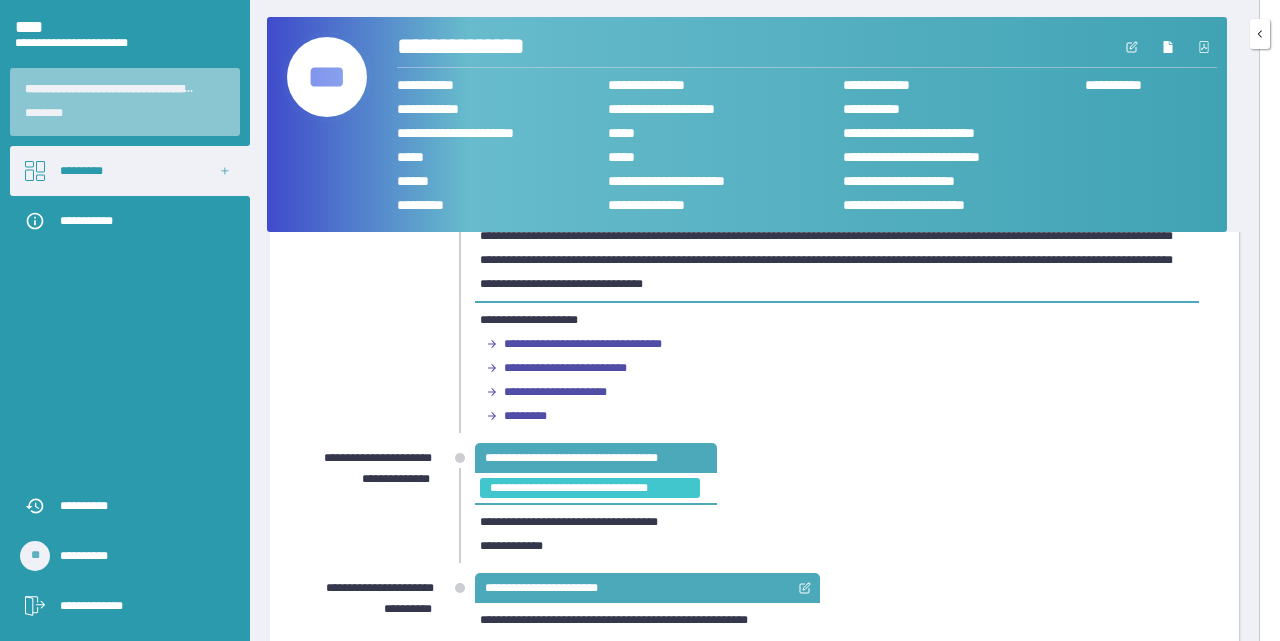 scroll, scrollTop: 0, scrollLeft: 0, axis: both 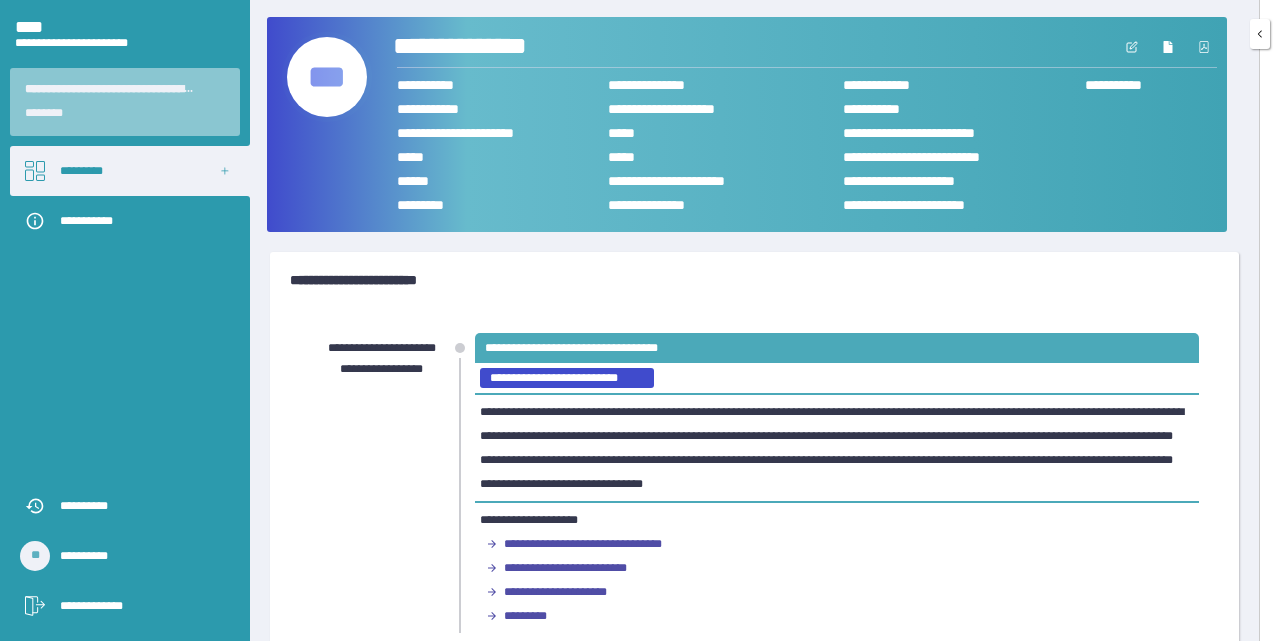 click on "**********" at bounding box center (476, 47) 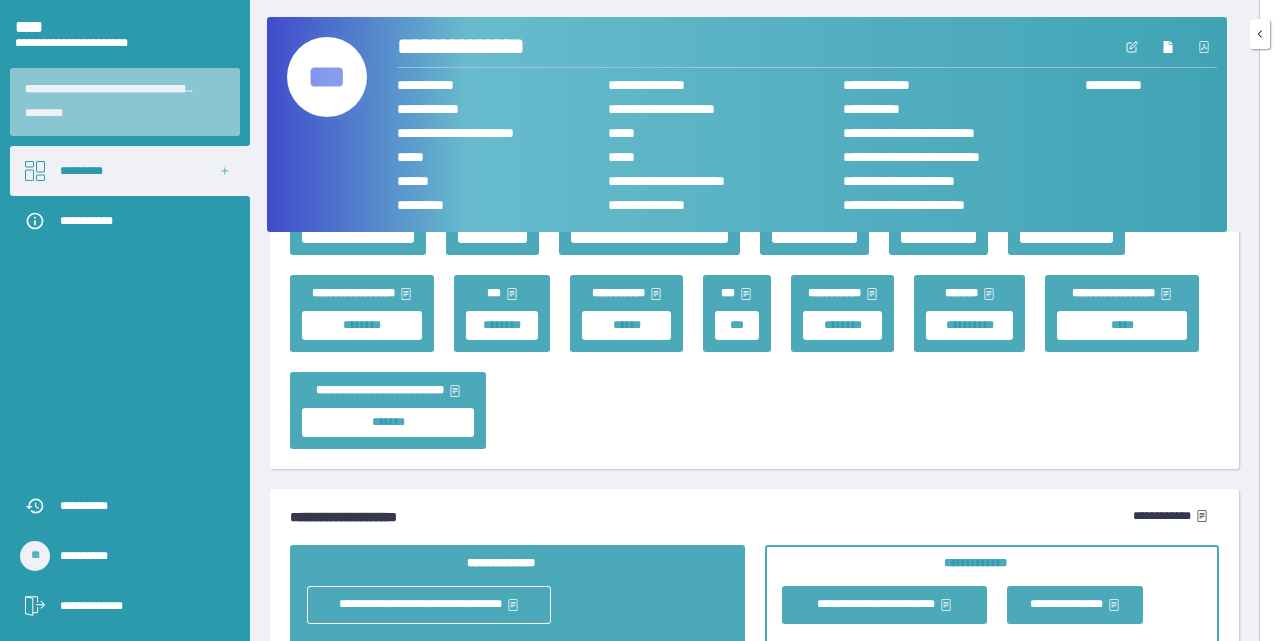 scroll, scrollTop: 2813, scrollLeft: 0, axis: vertical 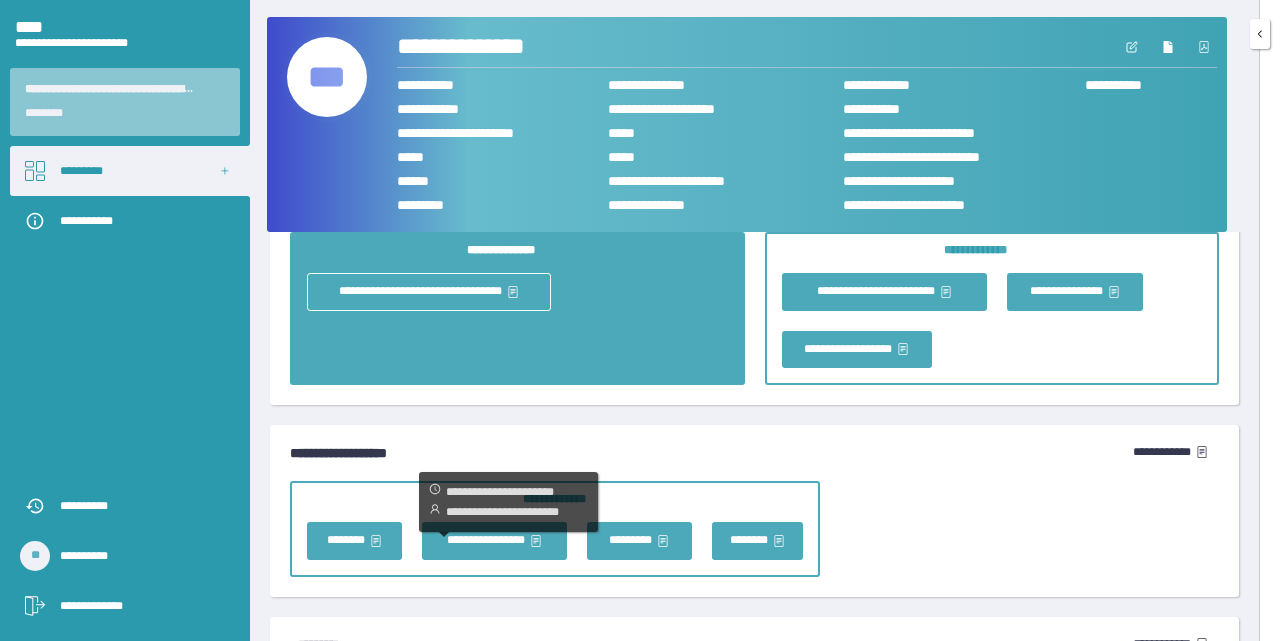 click 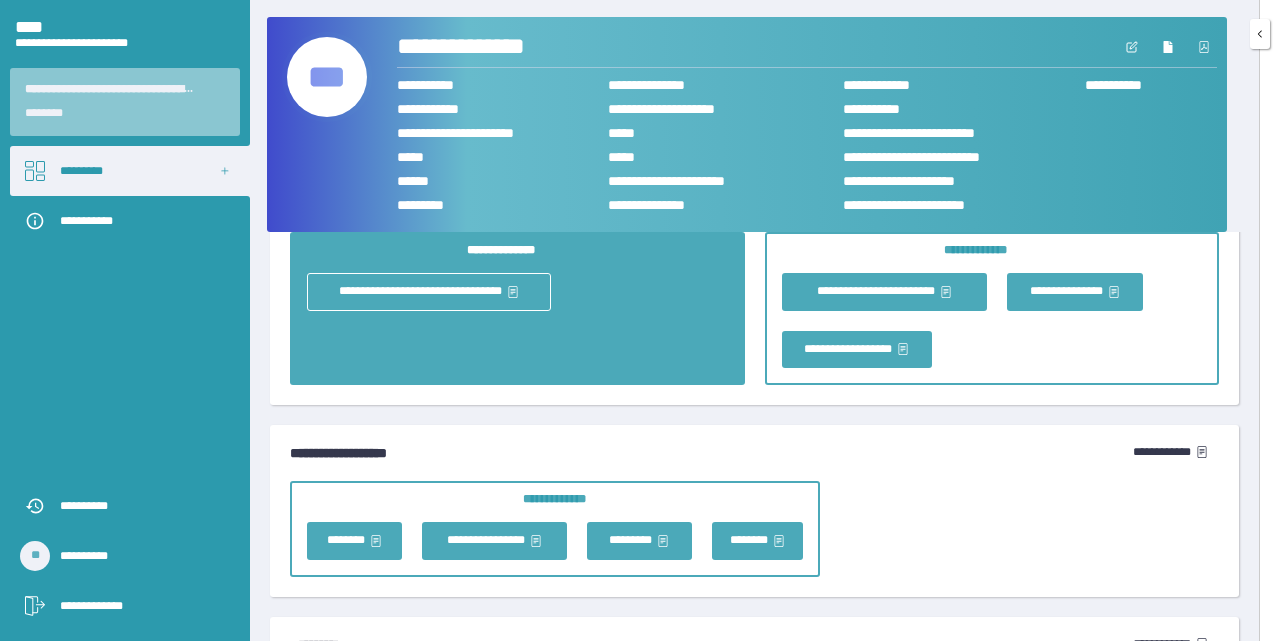 click on "**********" at bounding box center (754, 721) 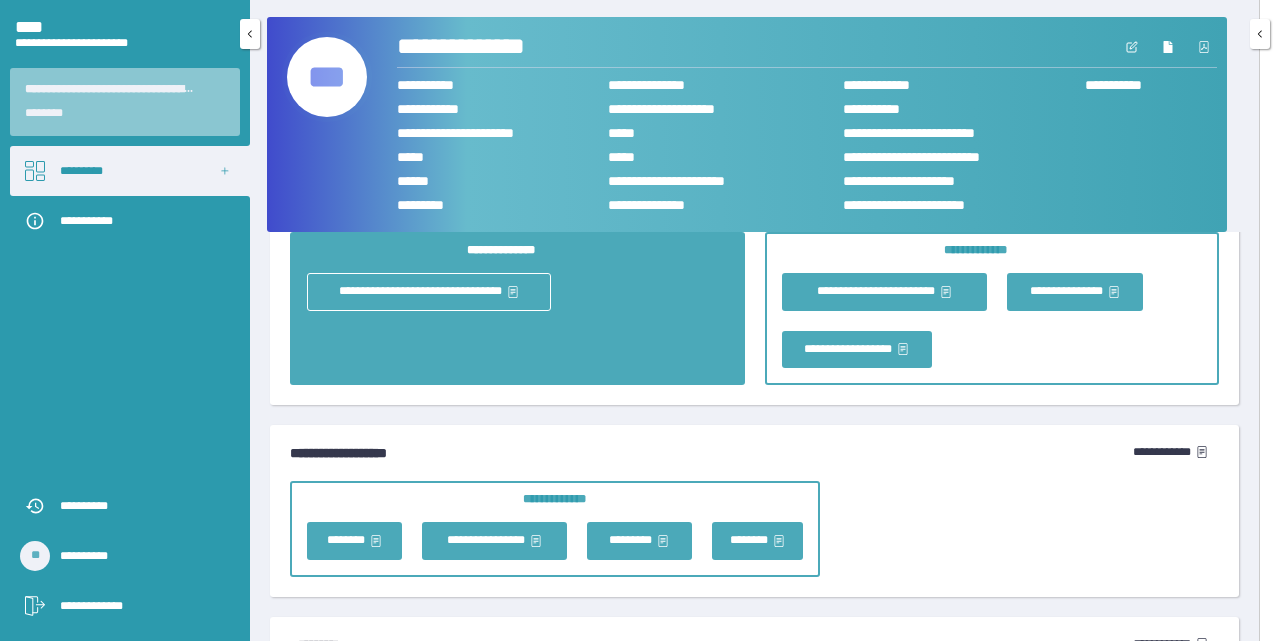 click on "*********" at bounding box center (130, 171) 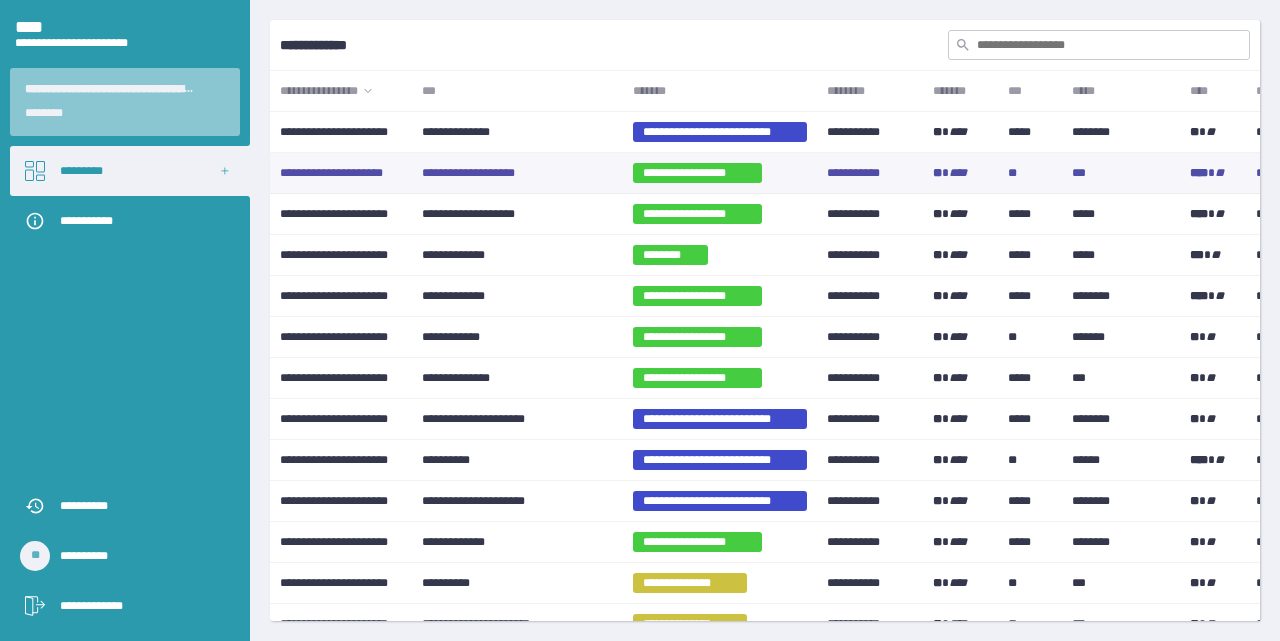 click on "**********" at bounding box center (517, 173) 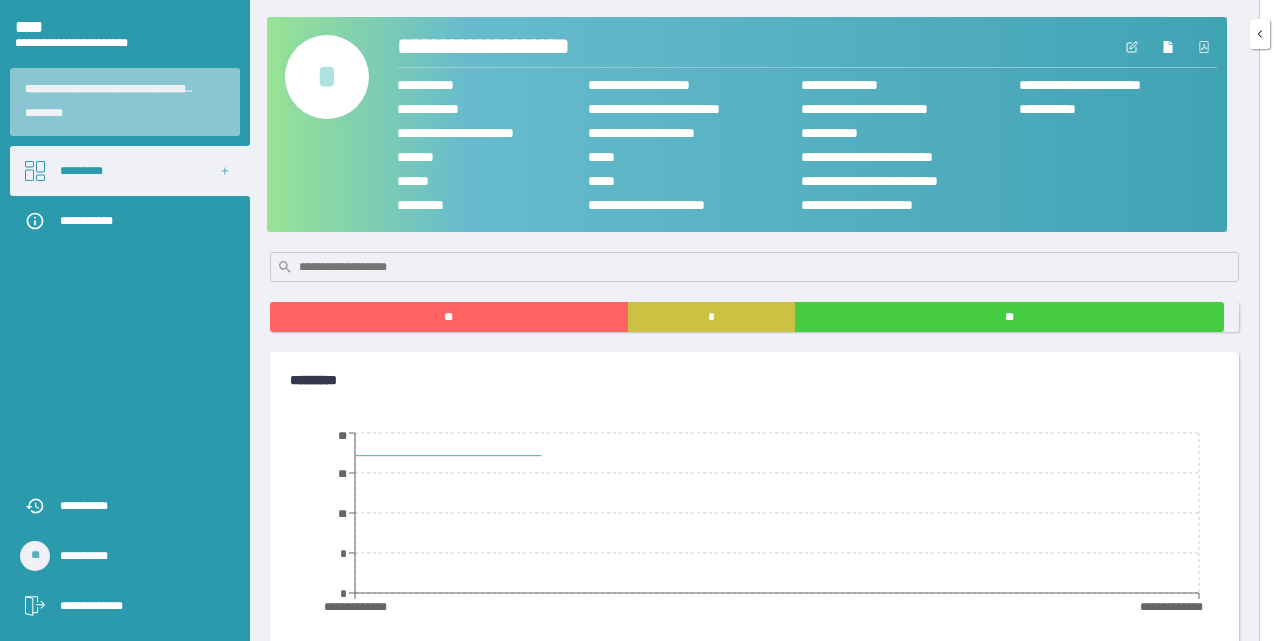 click on "*" at bounding box center [327, 77] 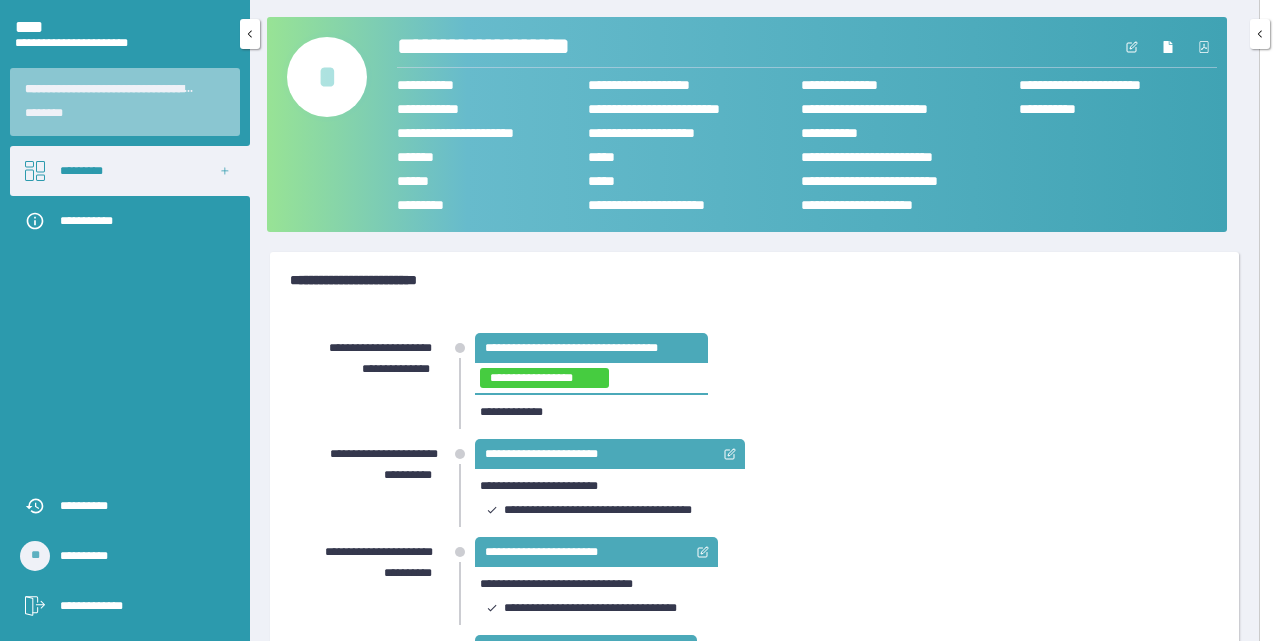click on "*********" at bounding box center [130, 171] 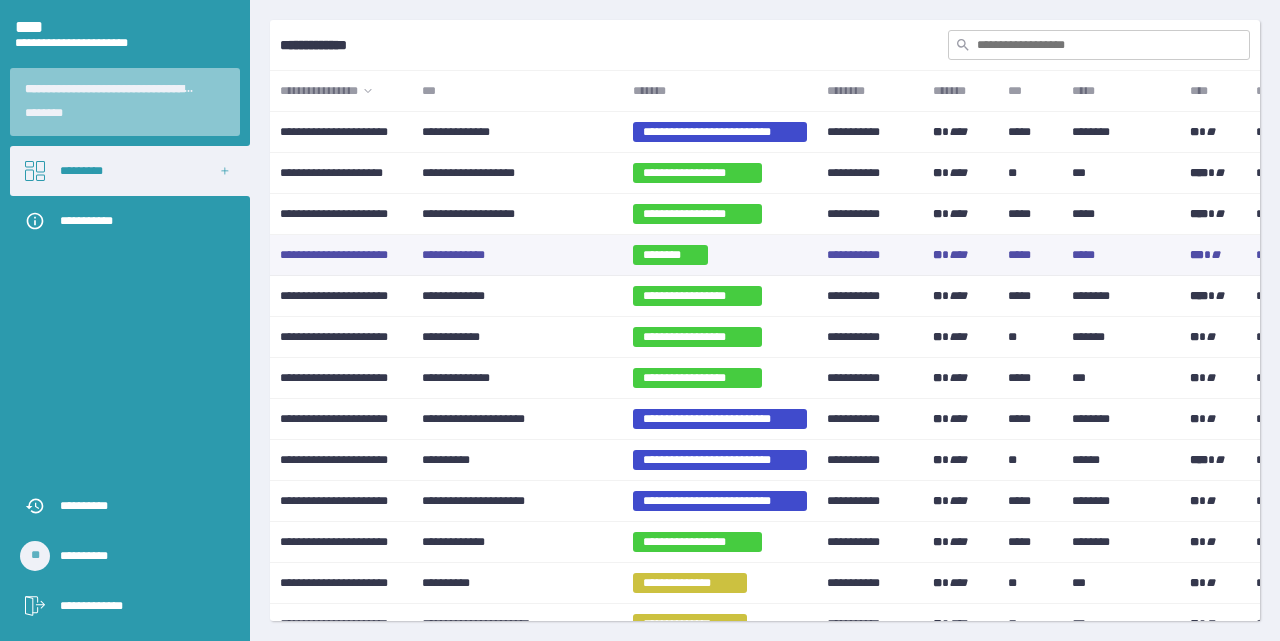 click on "**********" at bounding box center (517, 255) 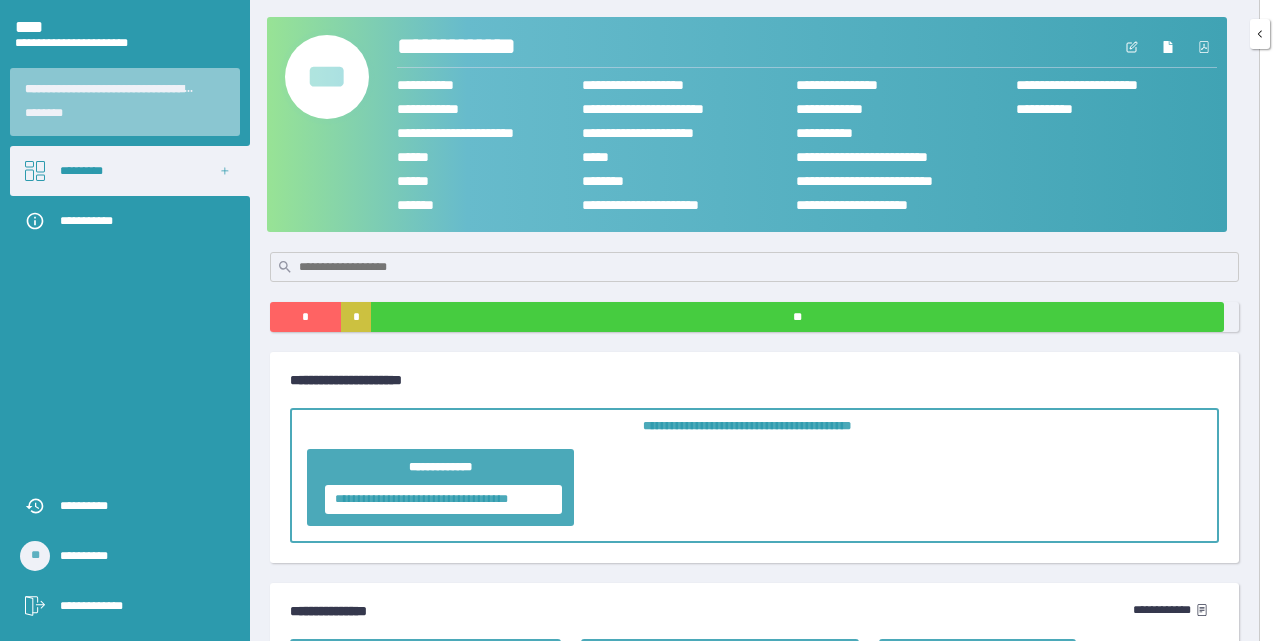 click on "***" at bounding box center (327, 77) 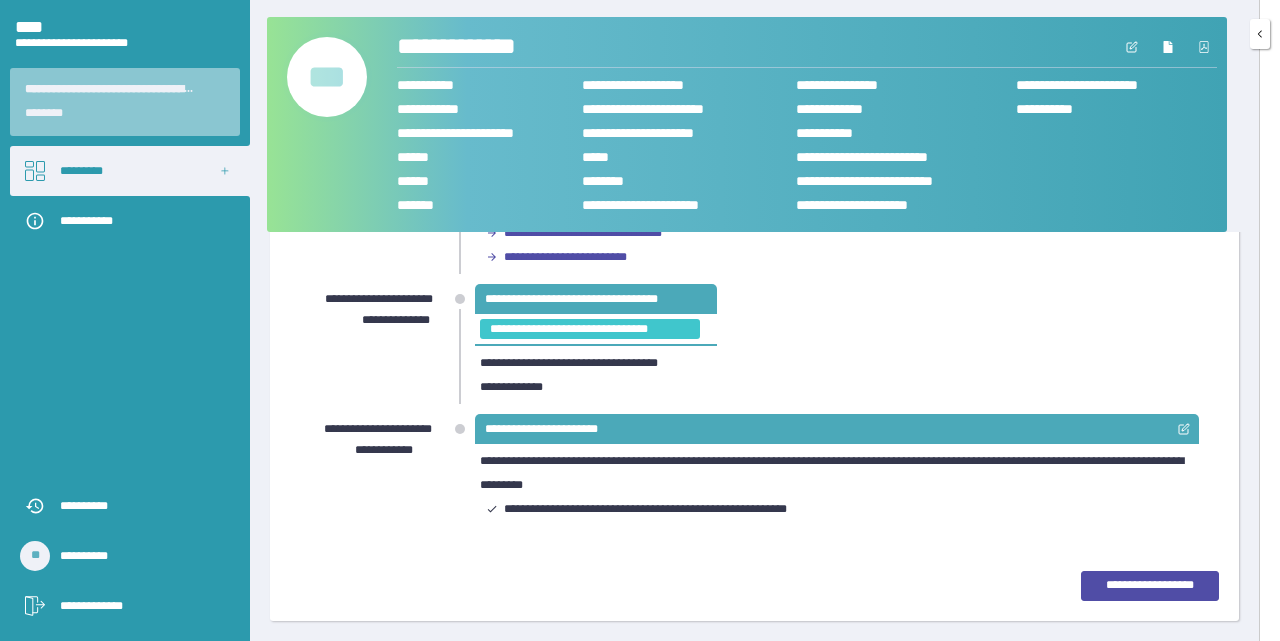 scroll, scrollTop: 377, scrollLeft: 0, axis: vertical 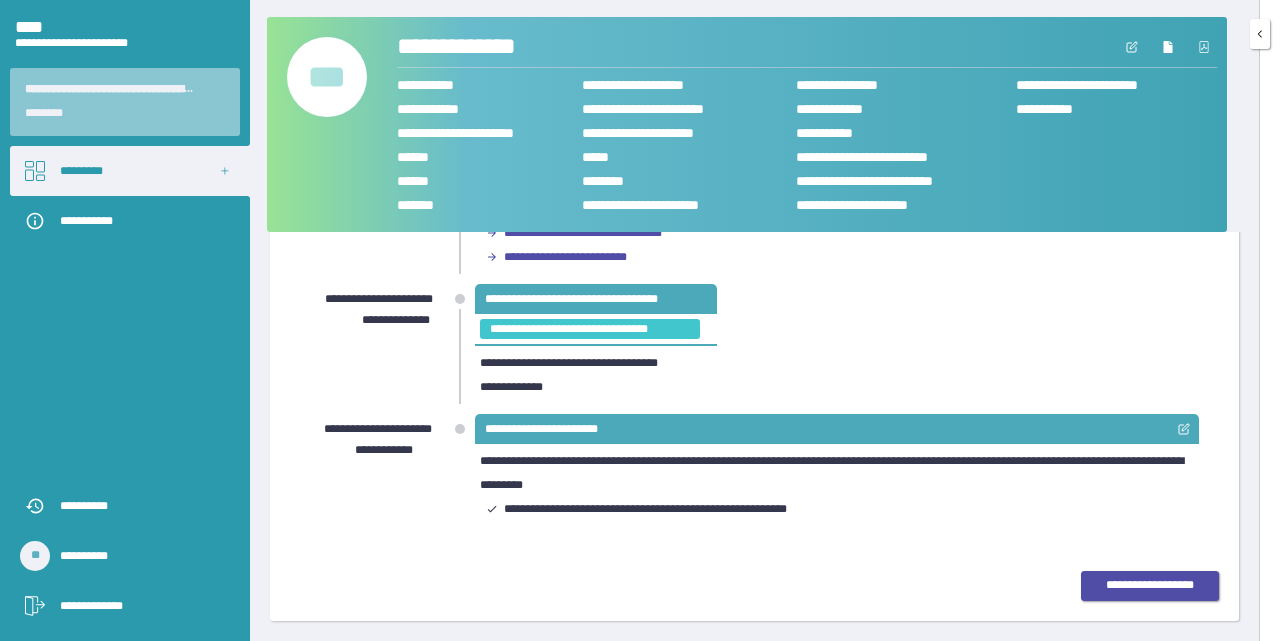 click on "**********" at bounding box center (1150, 586) 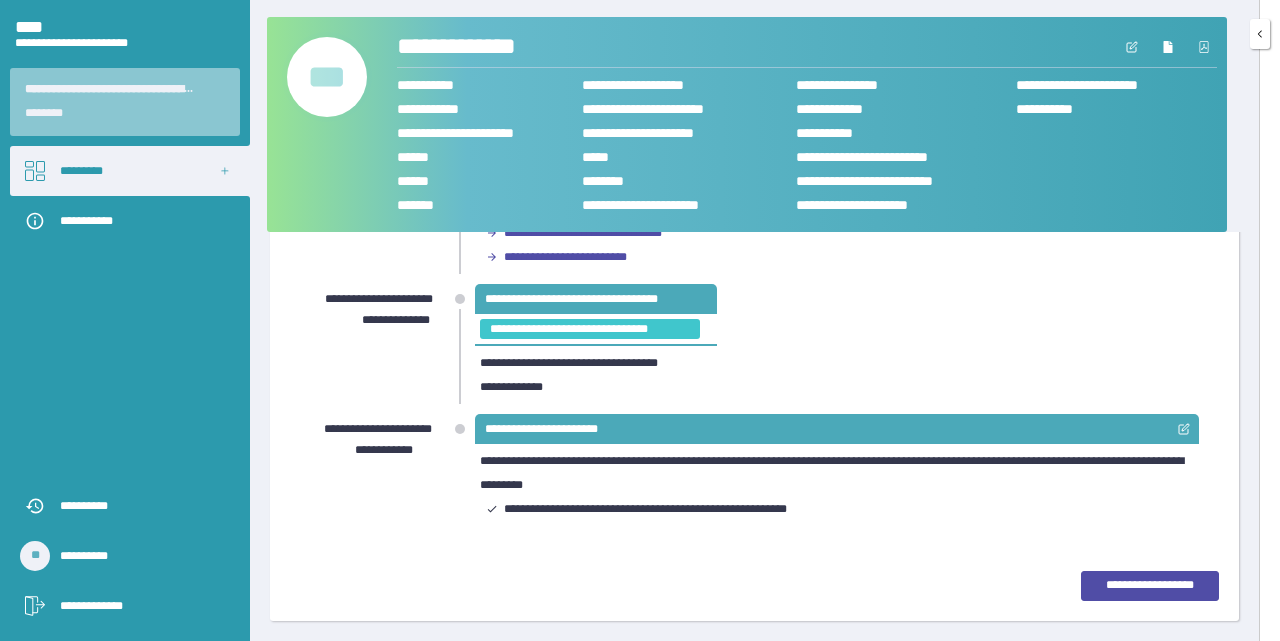 scroll, scrollTop: 75, scrollLeft: 0, axis: vertical 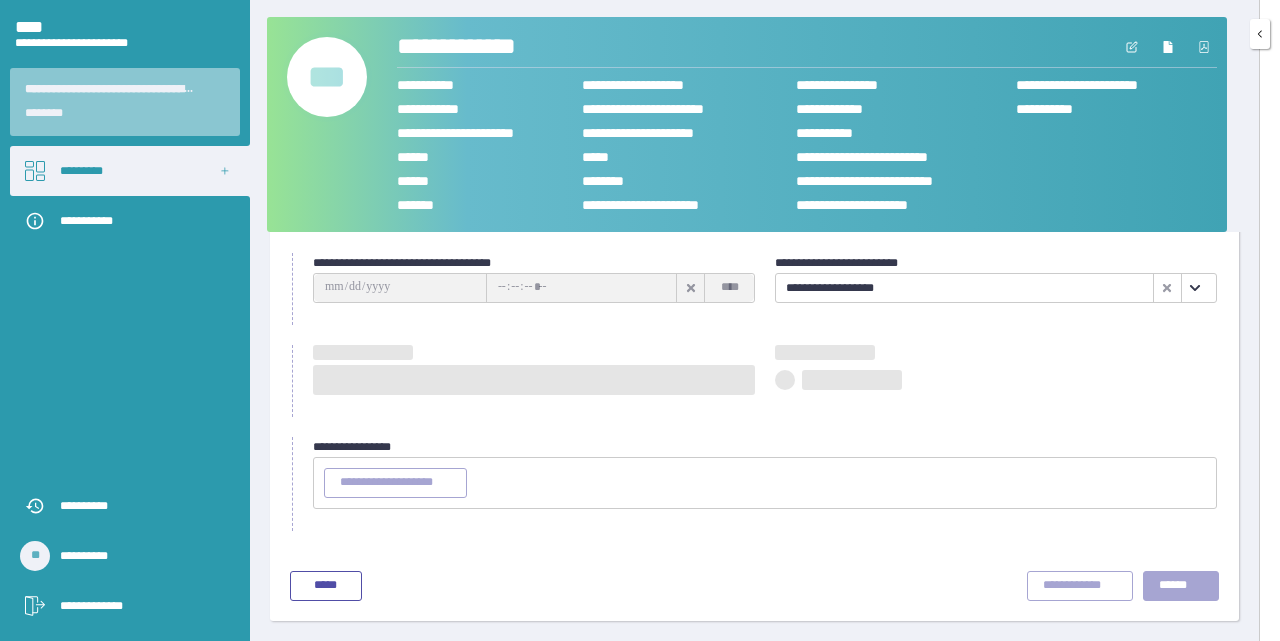type on "**********" 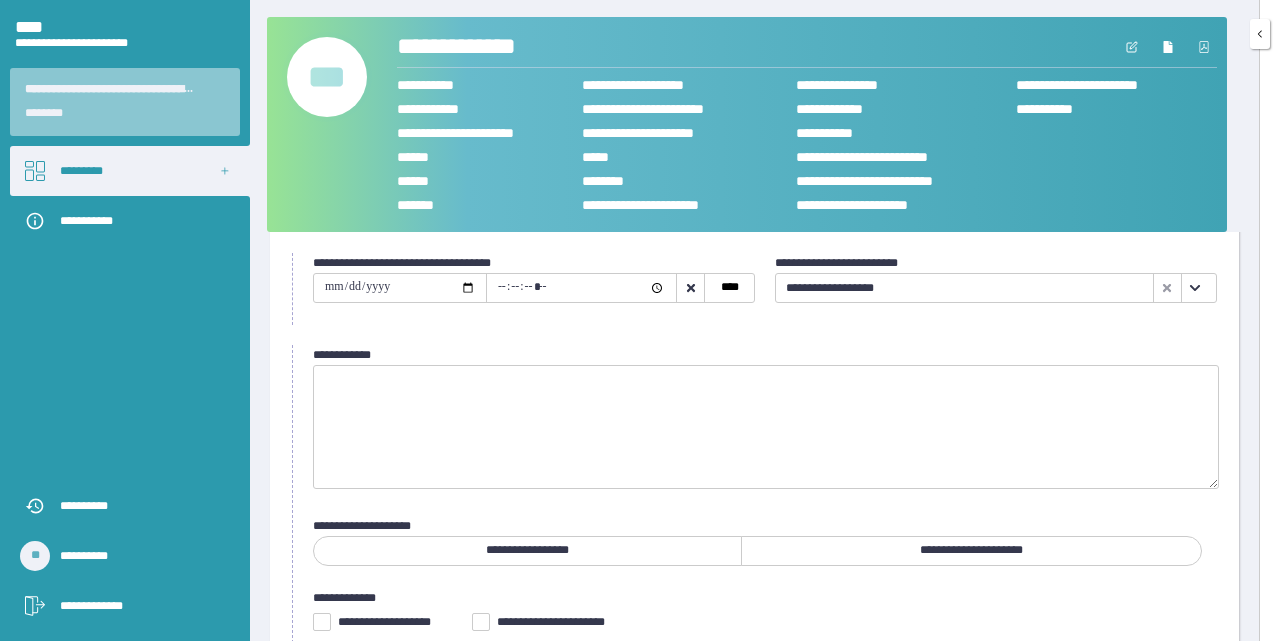 click on "**********" at bounding box center (400, 288) 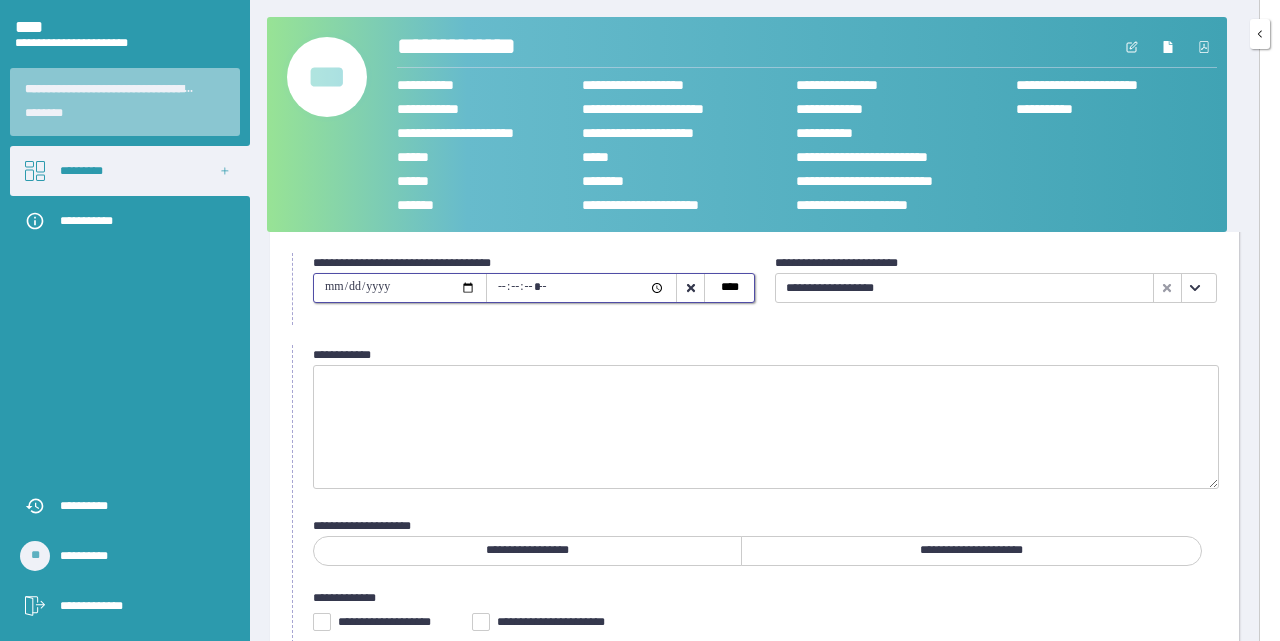 type on "**********" 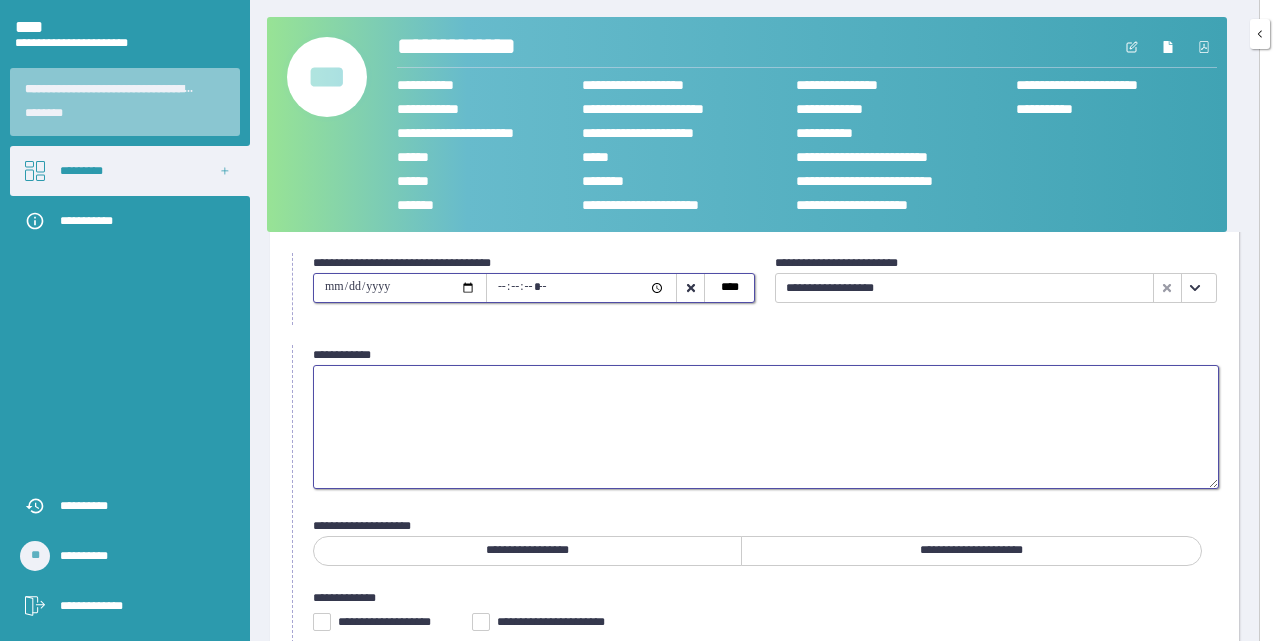click at bounding box center [766, 427] 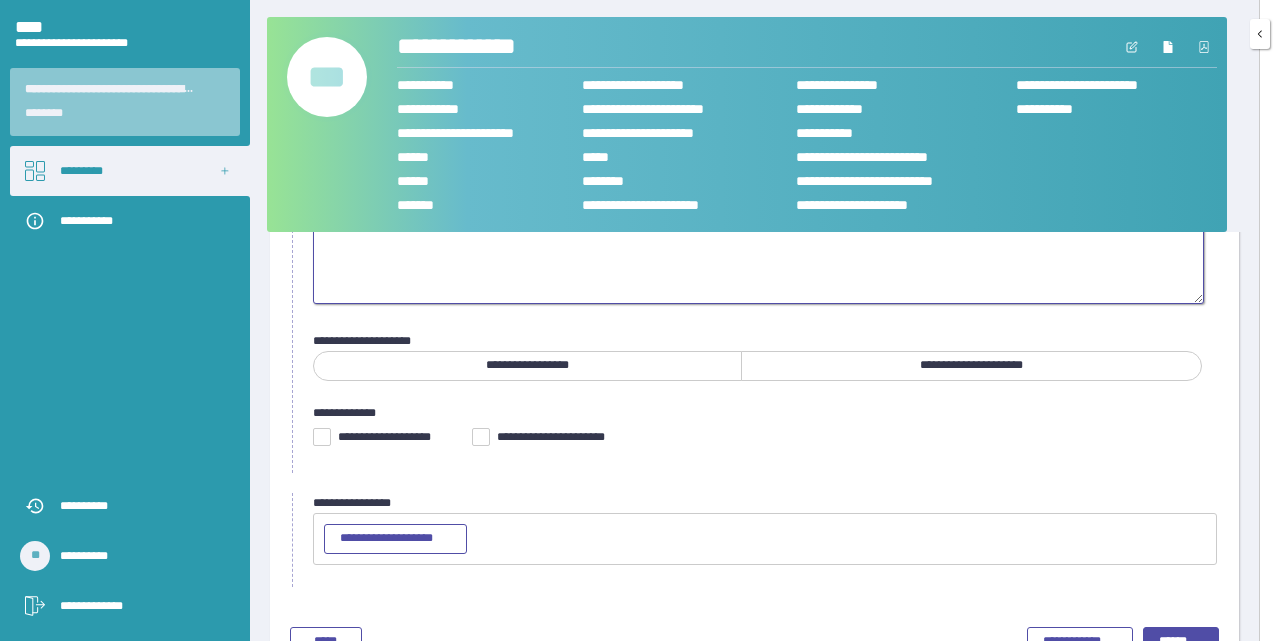 scroll, scrollTop: 275, scrollLeft: 0, axis: vertical 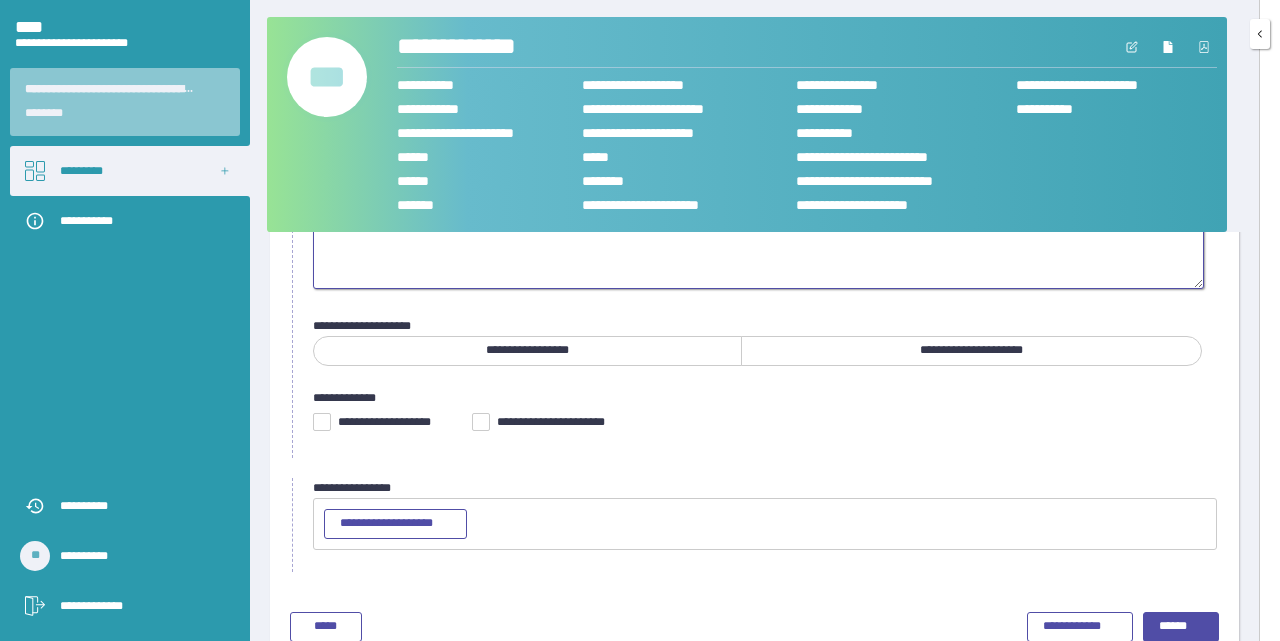 type on "**********" 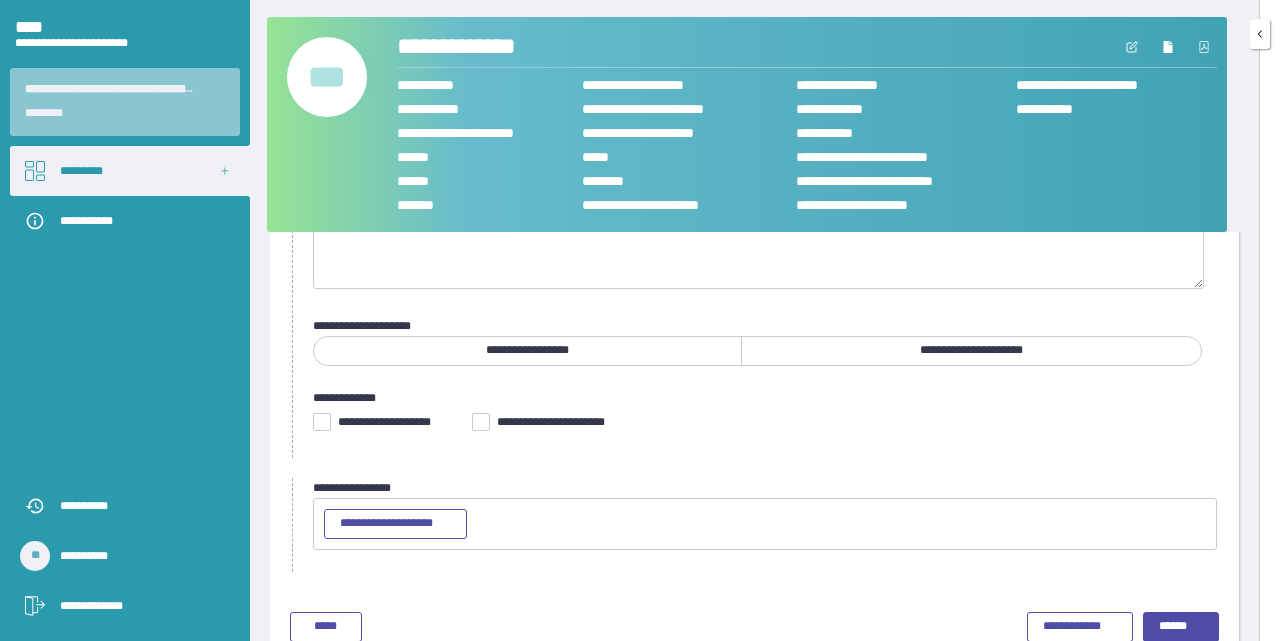 click on "**********" at bounding box center [395, 422] 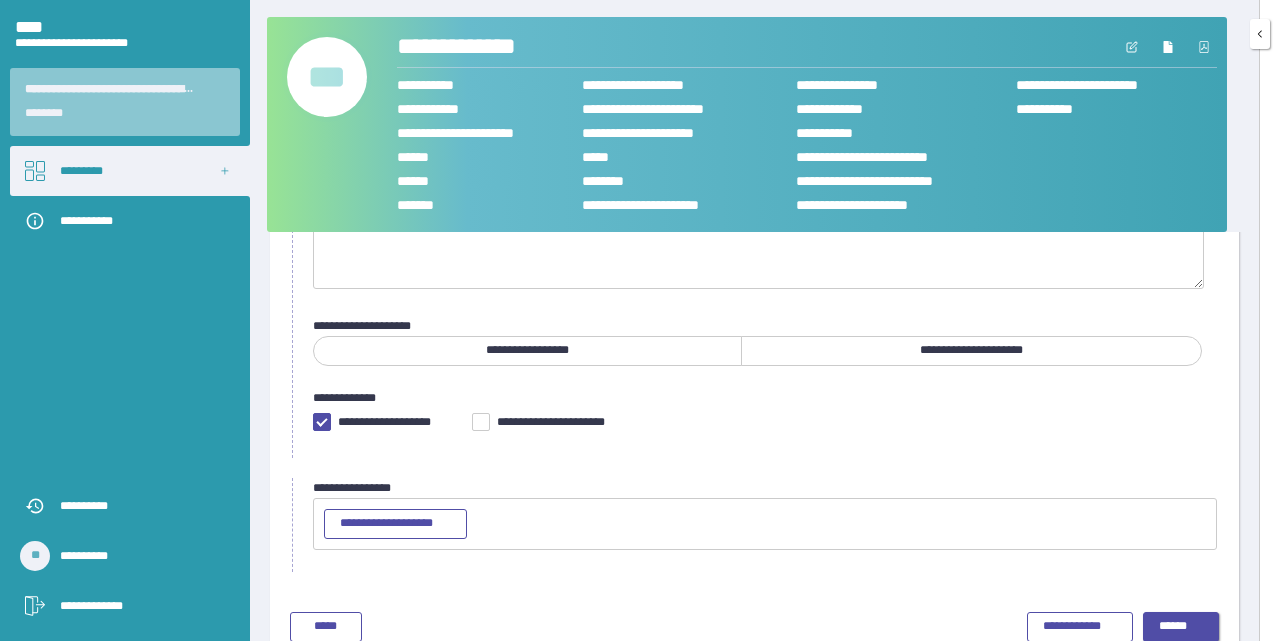 click on "******" at bounding box center (1181, 627) 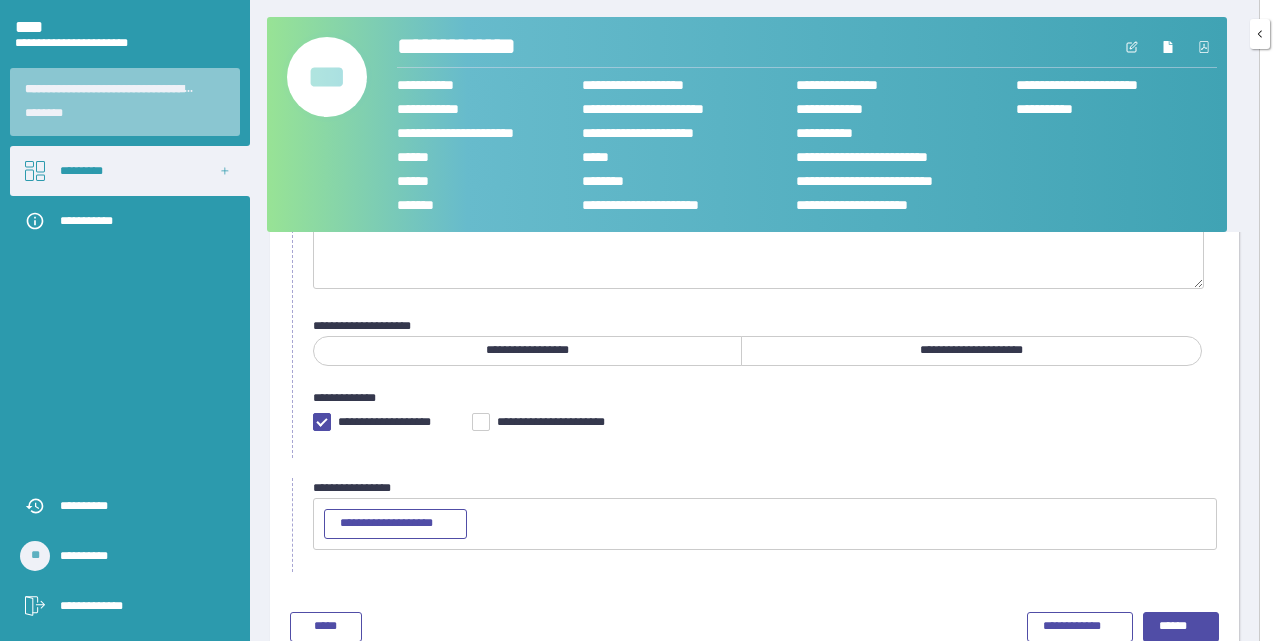 scroll, scrollTop: 65, scrollLeft: 0, axis: vertical 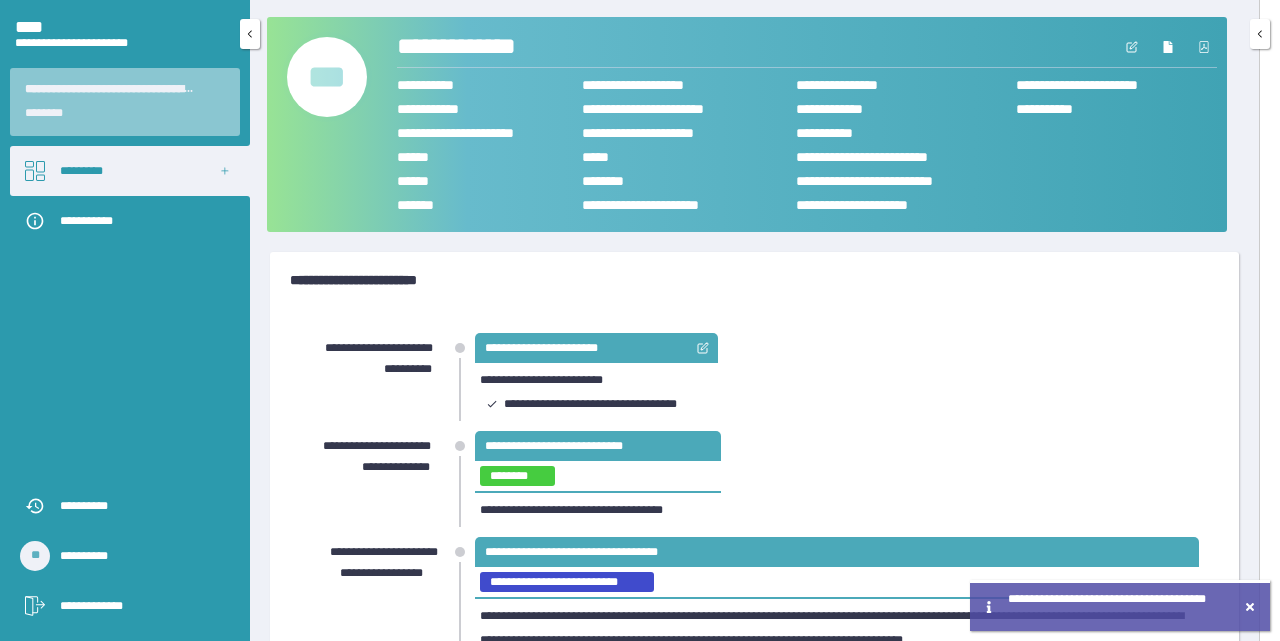 click on "*********" at bounding box center (130, 171) 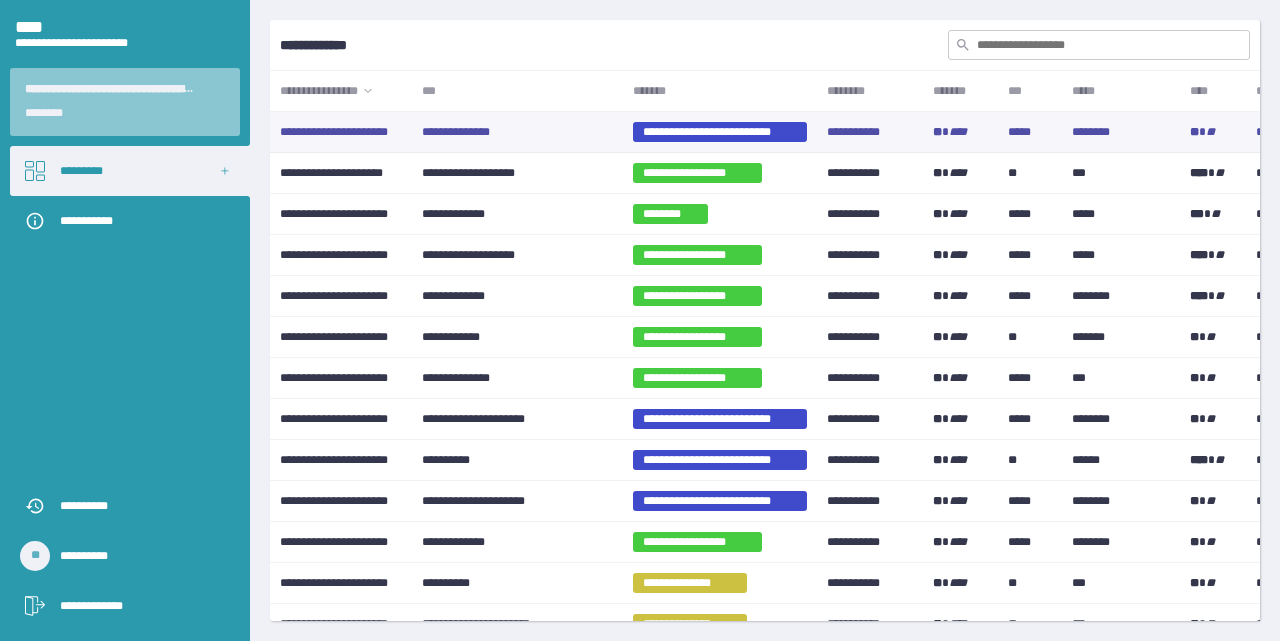 click on "**********" at bounding box center [517, 132] 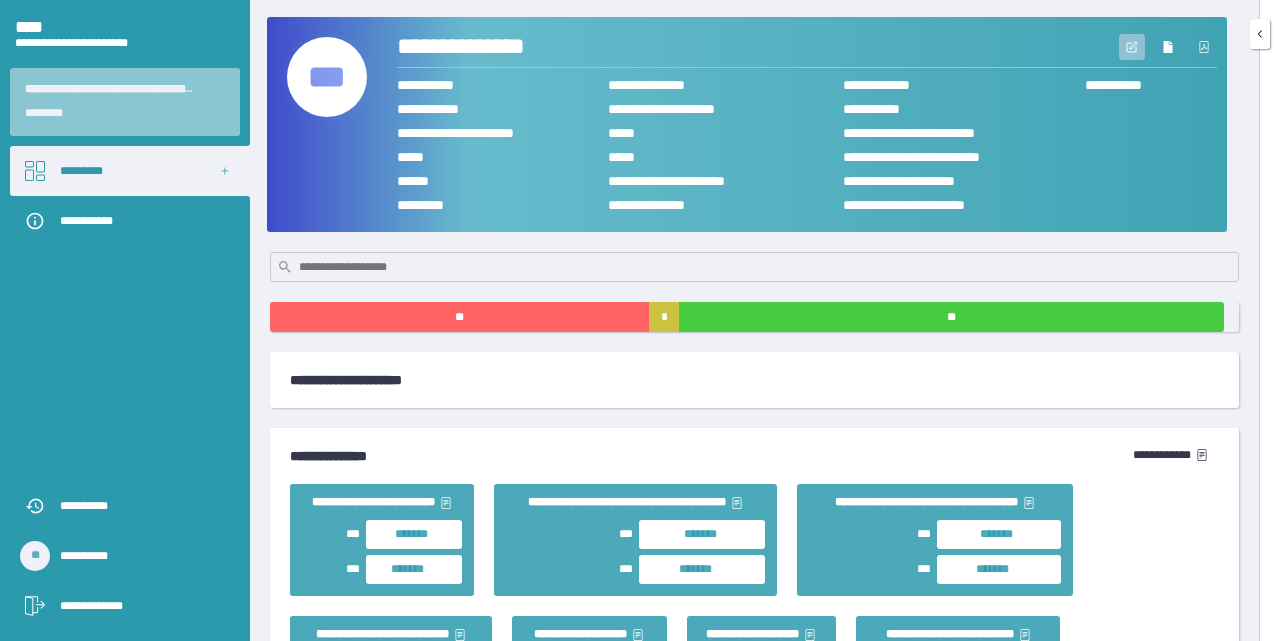 click 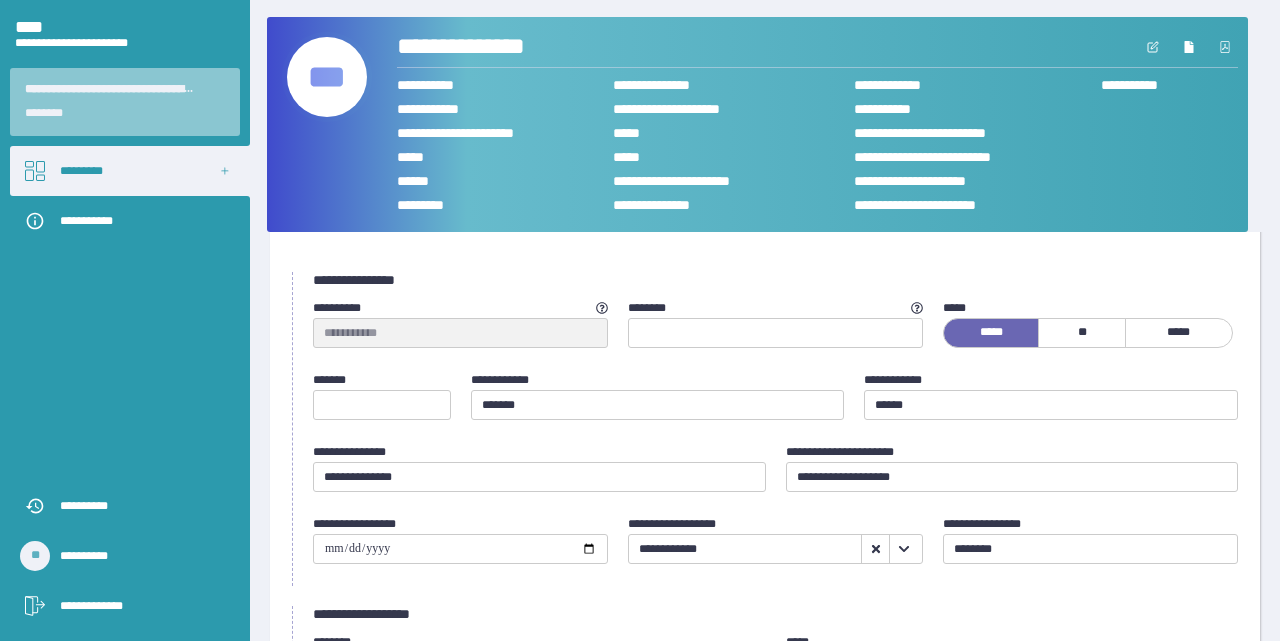 scroll, scrollTop: 100, scrollLeft: 0, axis: vertical 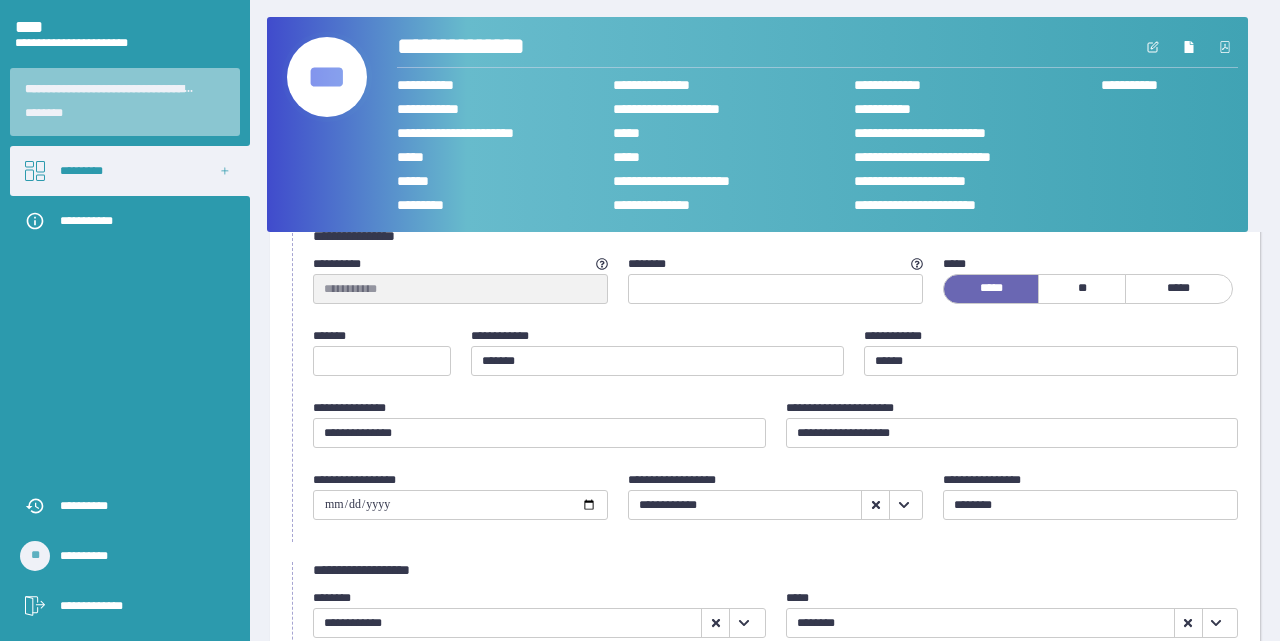 click on "**********" at bounding box center [1012, 433] 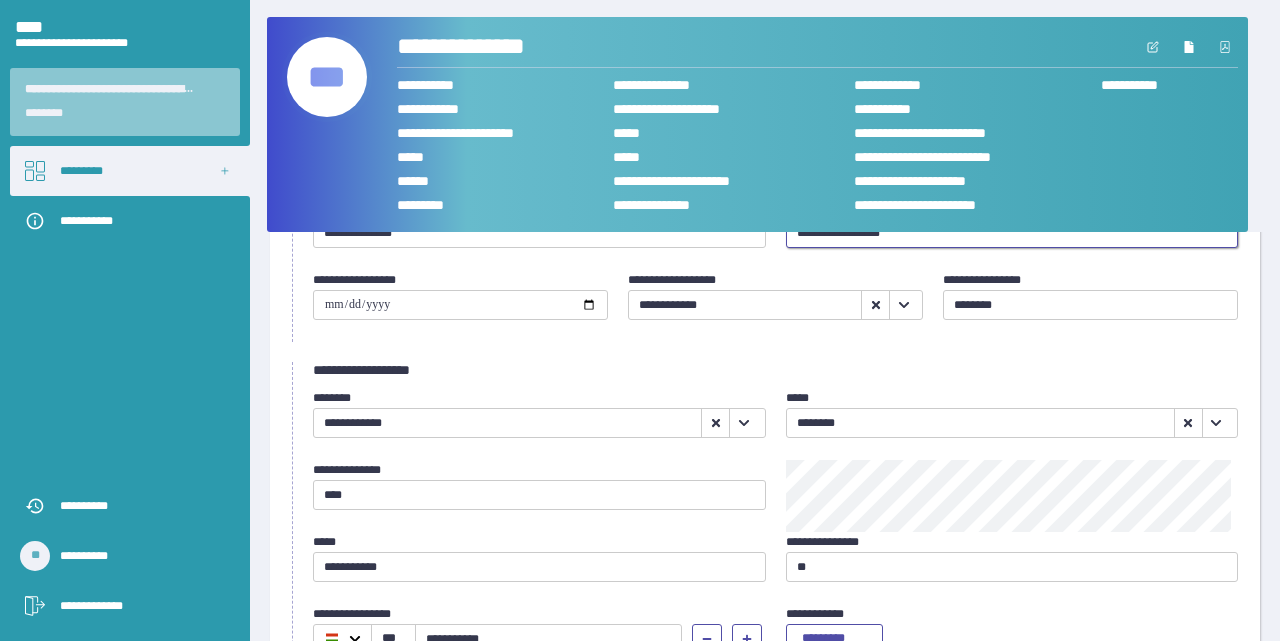 scroll, scrollTop: 400, scrollLeft: 0, axis: vertical 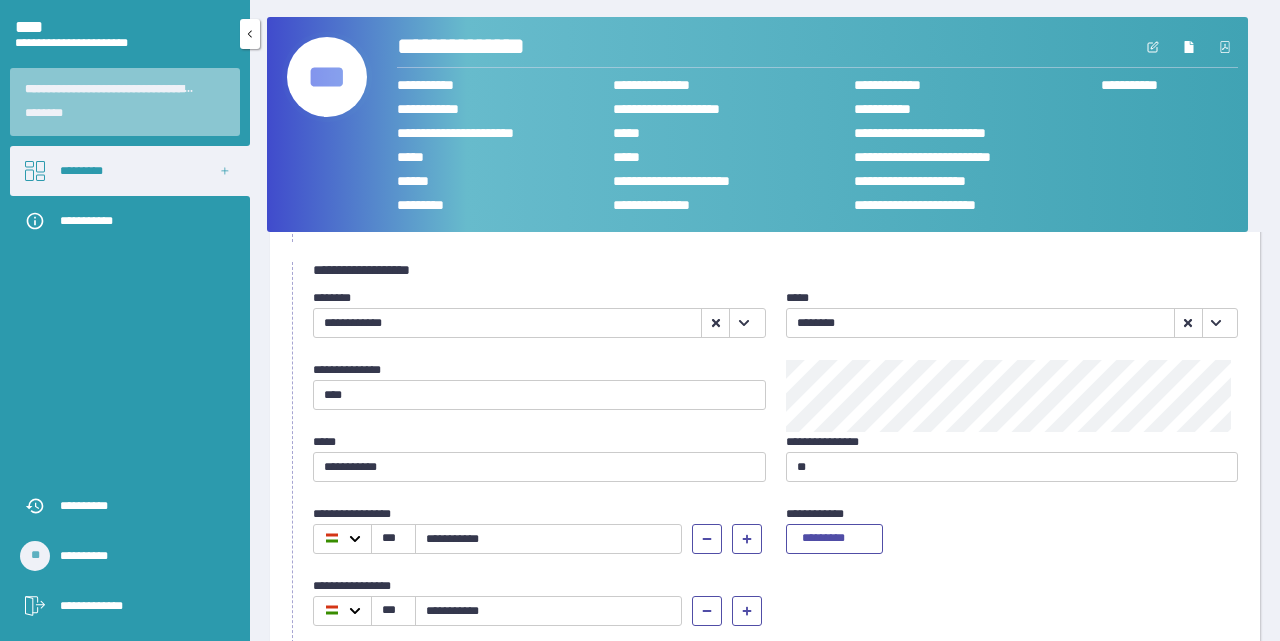 type on "**********" 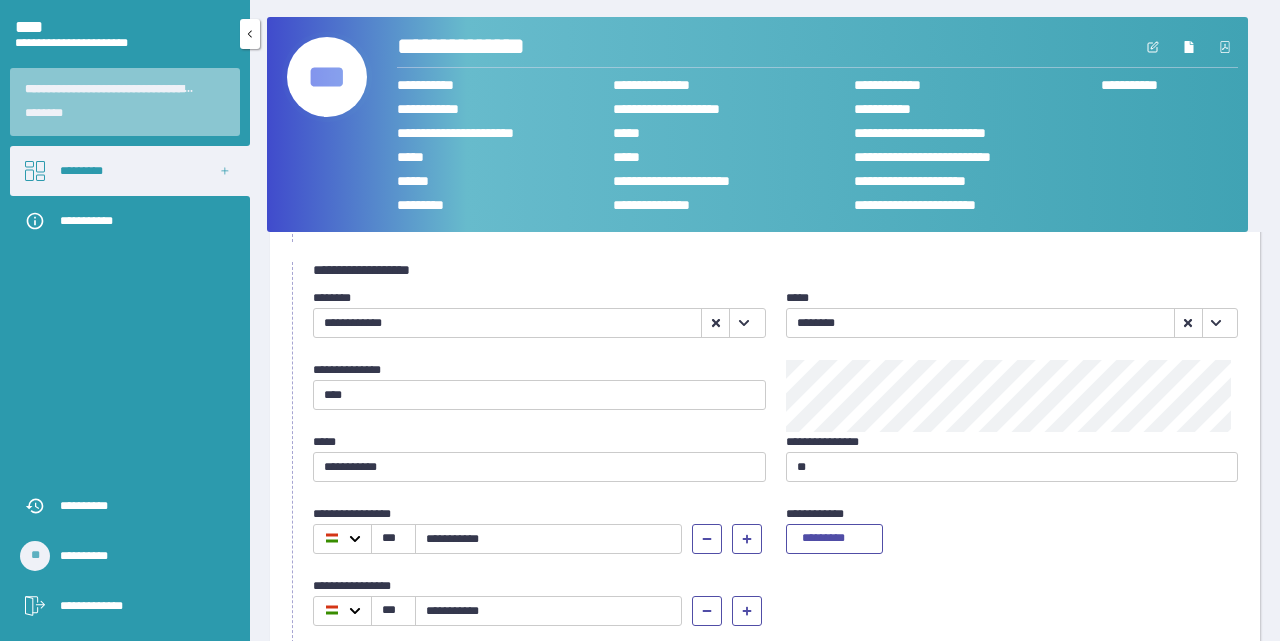 click on "*********" at bounding box center (130, 171) 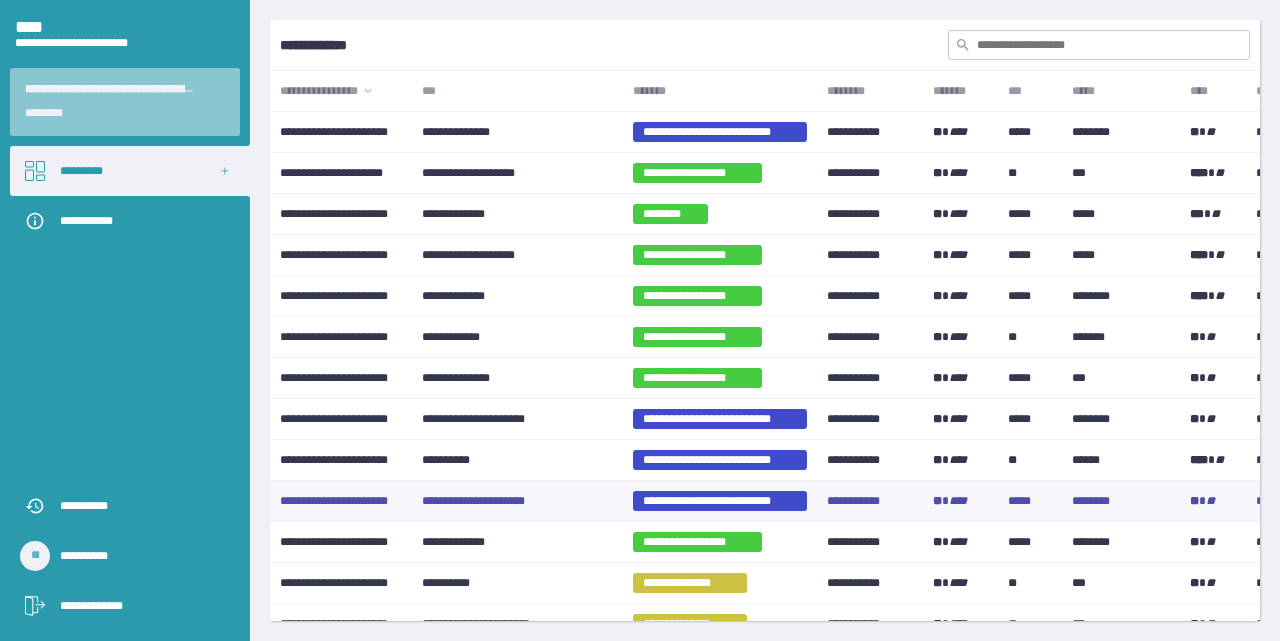 click on "**********" at bounding box center (517, 501) 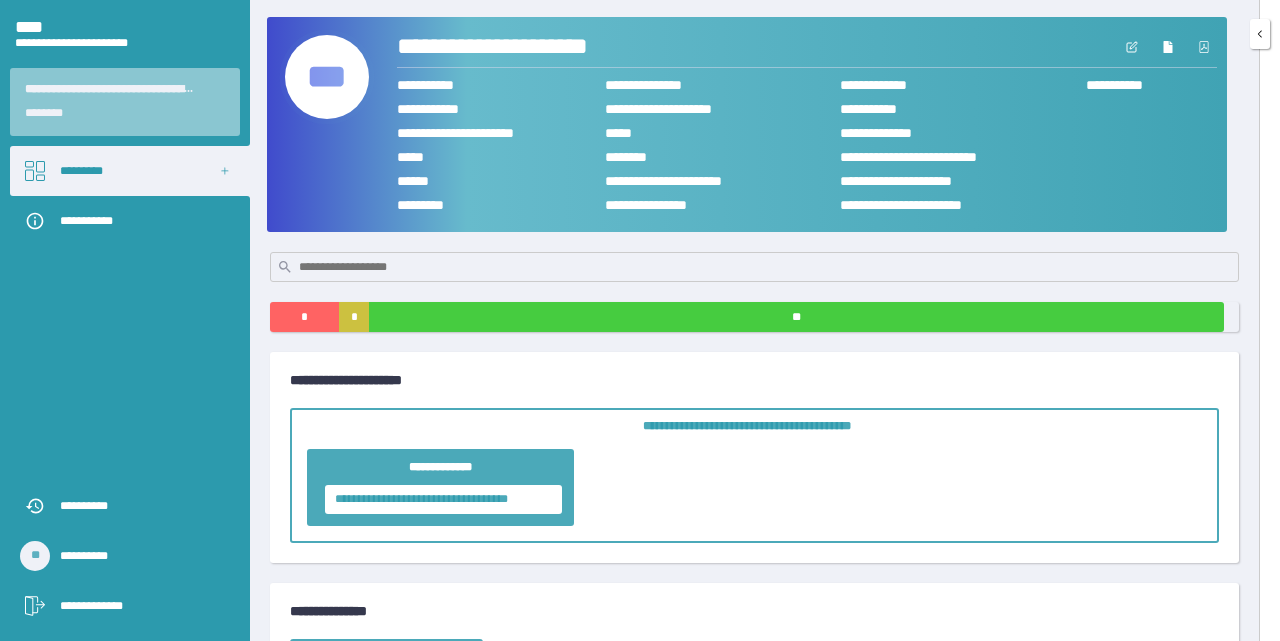 click on "***" at bounding box center [327, 77] 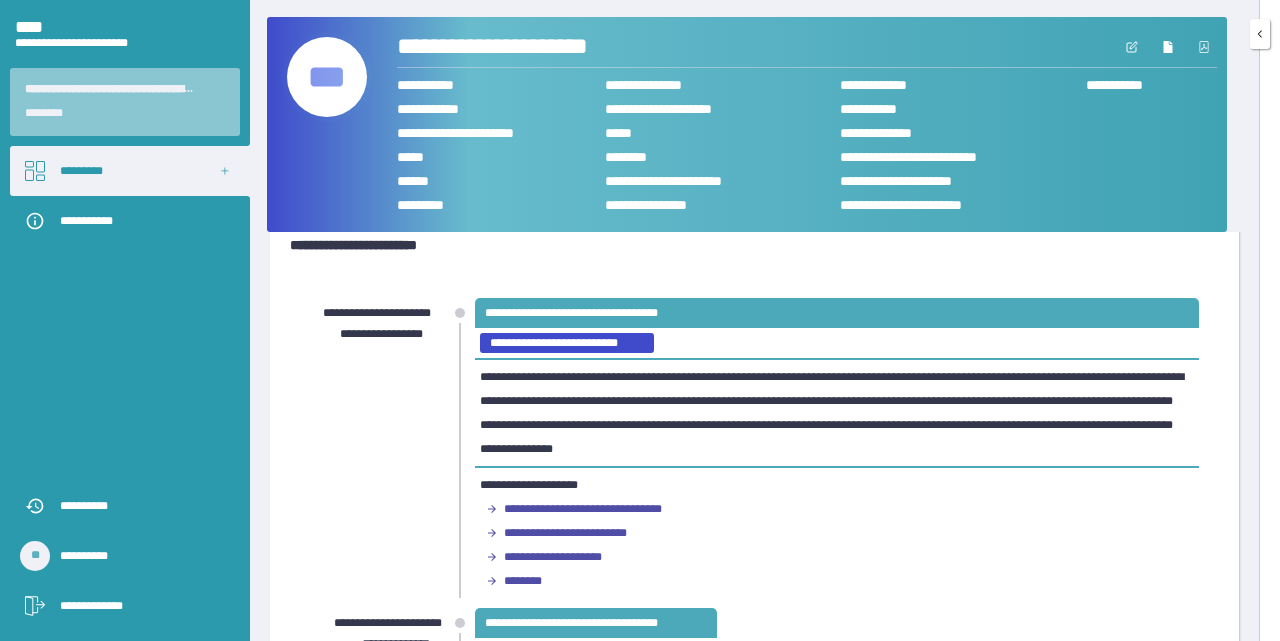 scroll, scrollTop: 0, scrollLeft: 0, axis: both 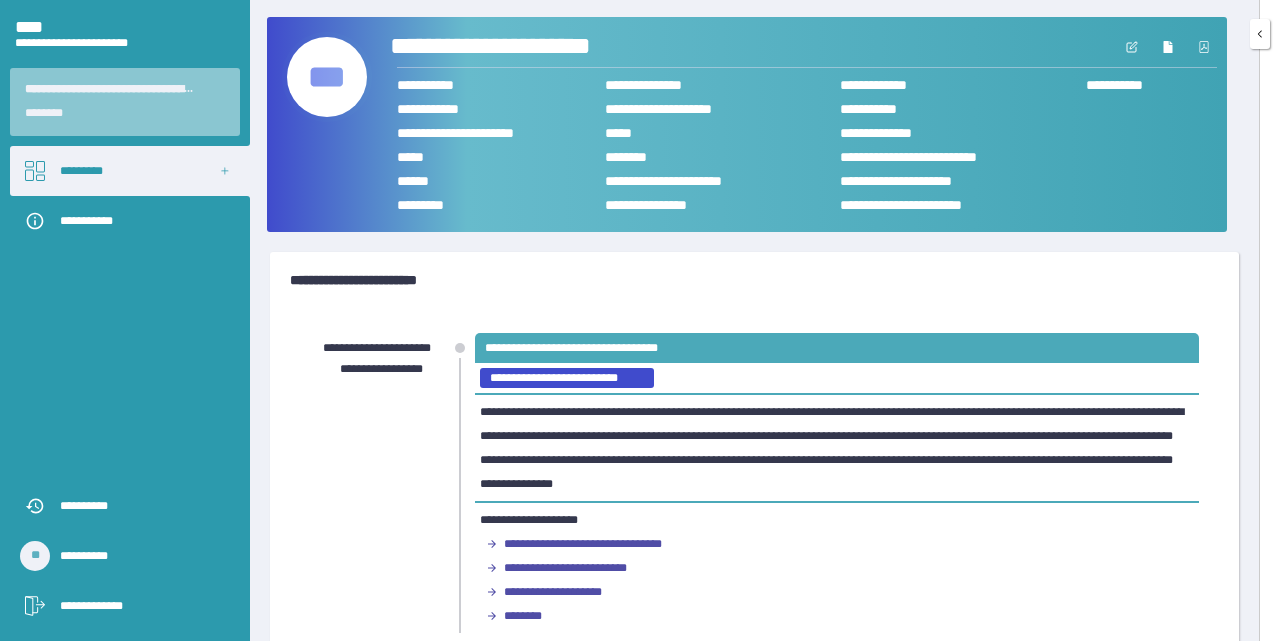 click on "**********" at bounding box center [535, 47] 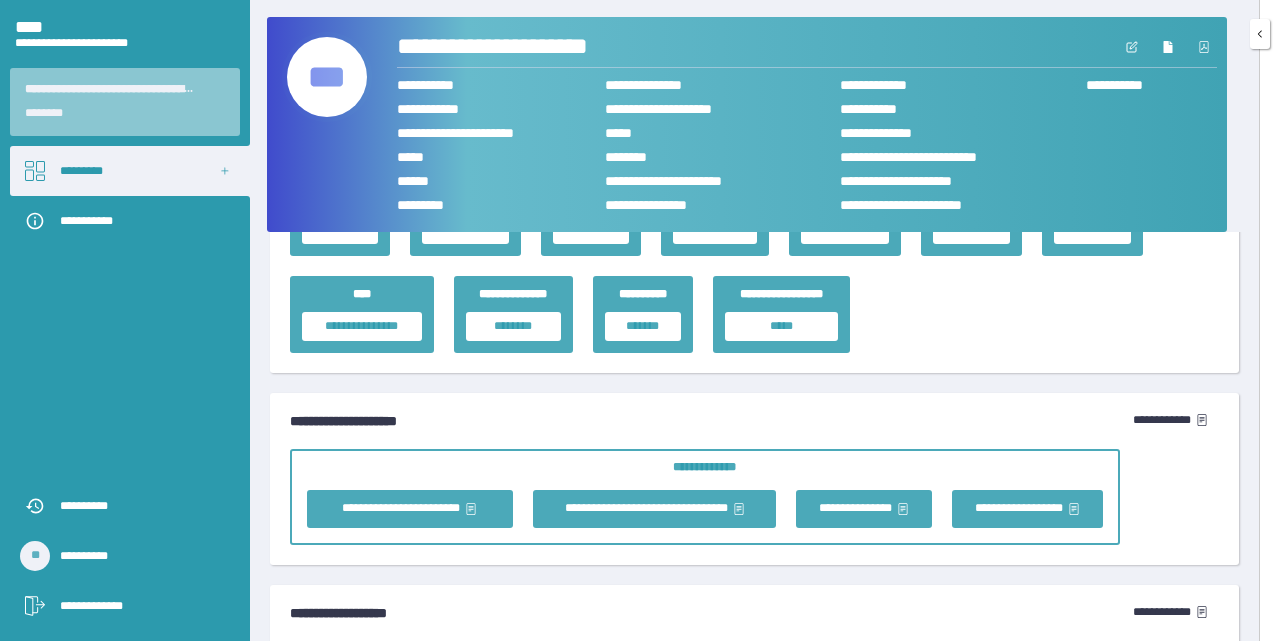 scroll, scrollTop: 3600, scrollLeft: 0, axis: vertical 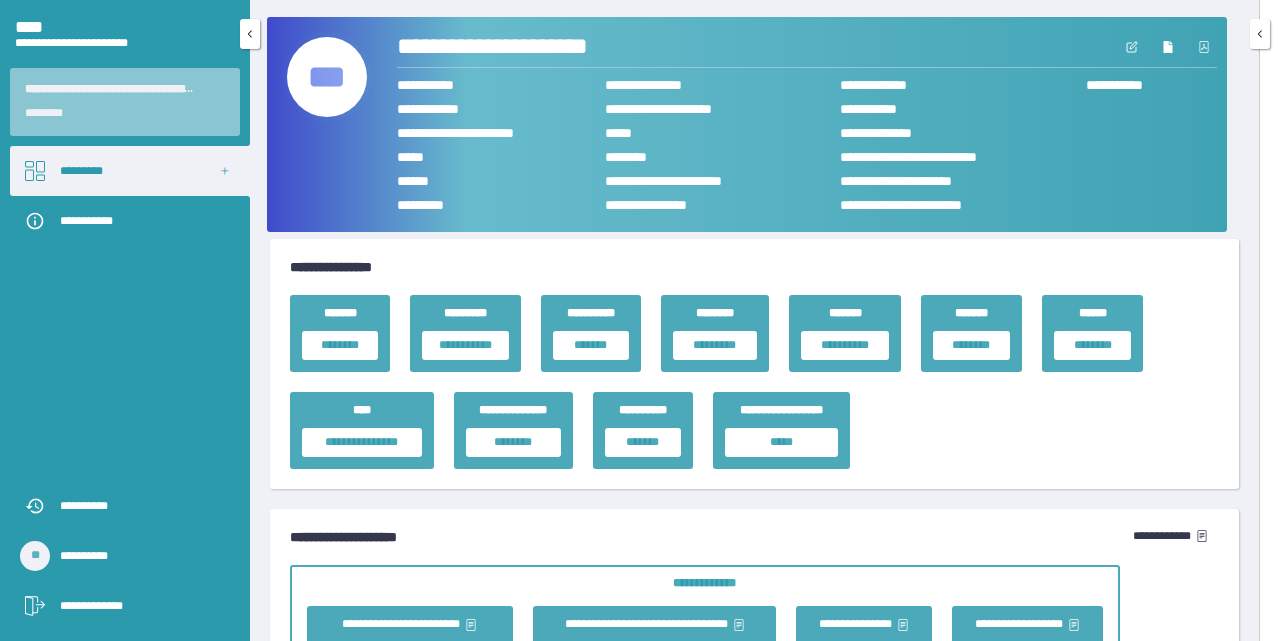 click on "*********" at bounding box center [130, 171] 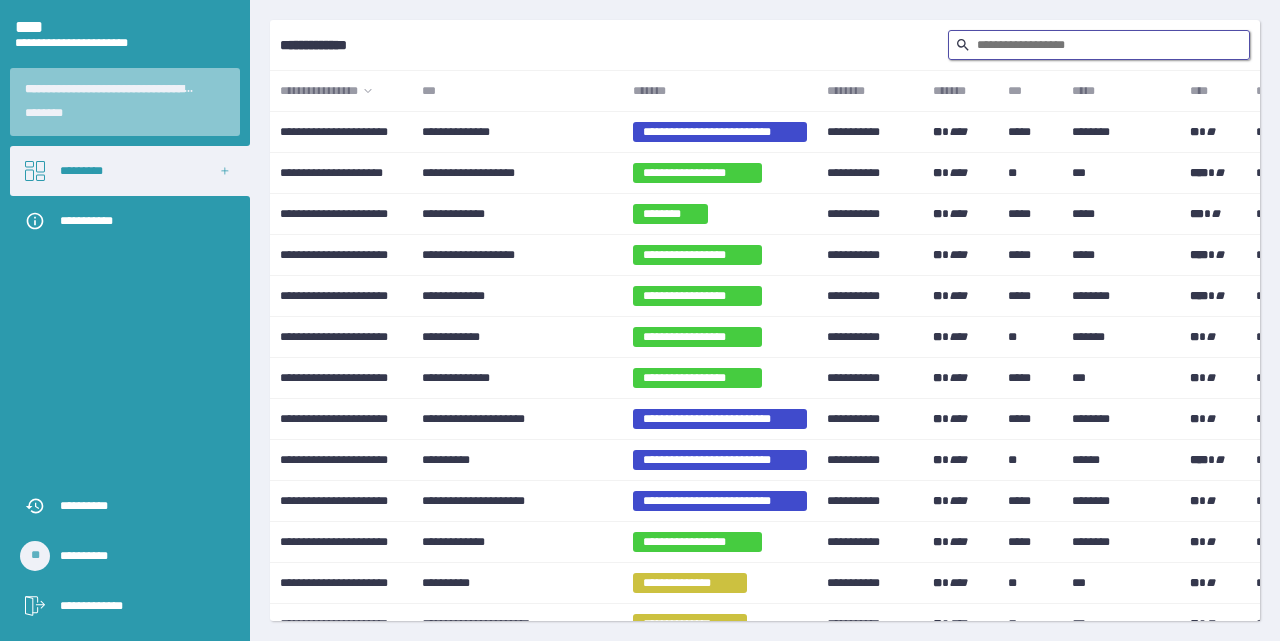 click at bounding box center [1099, 45] 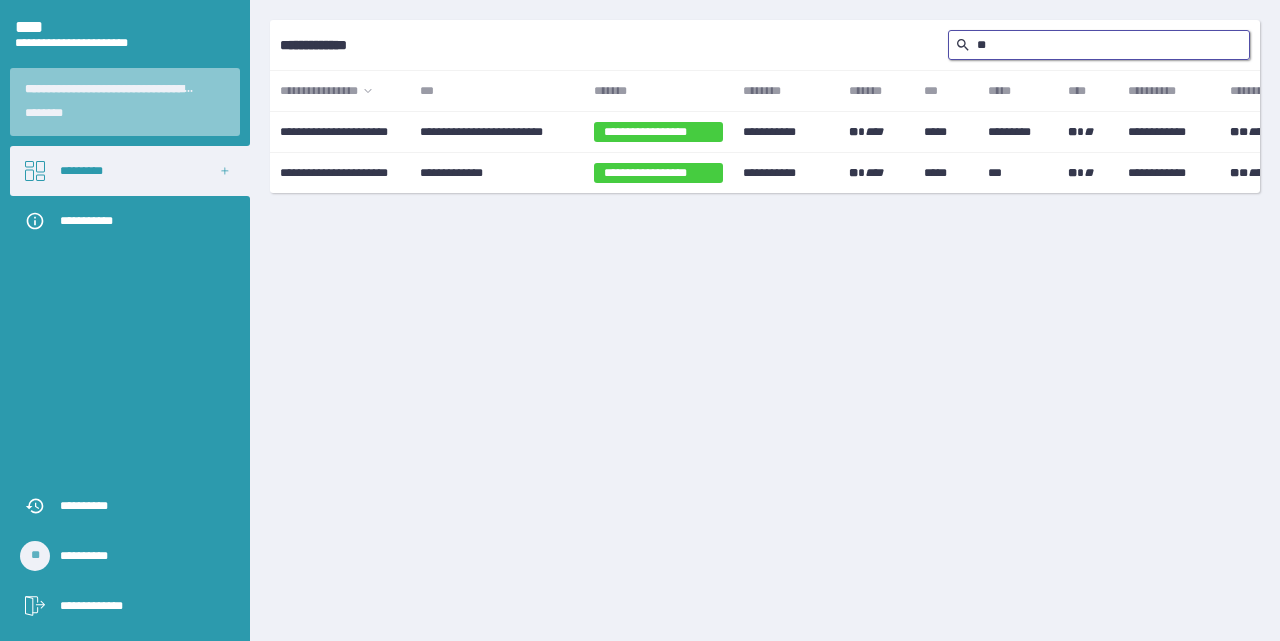 type on "*" 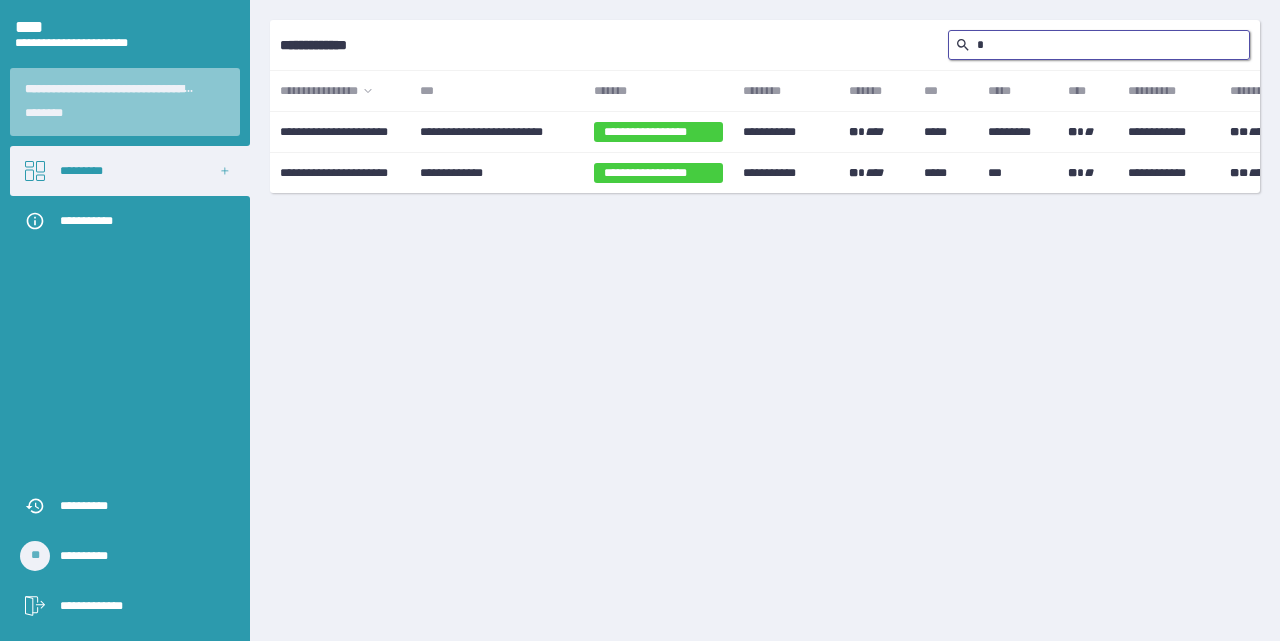 type 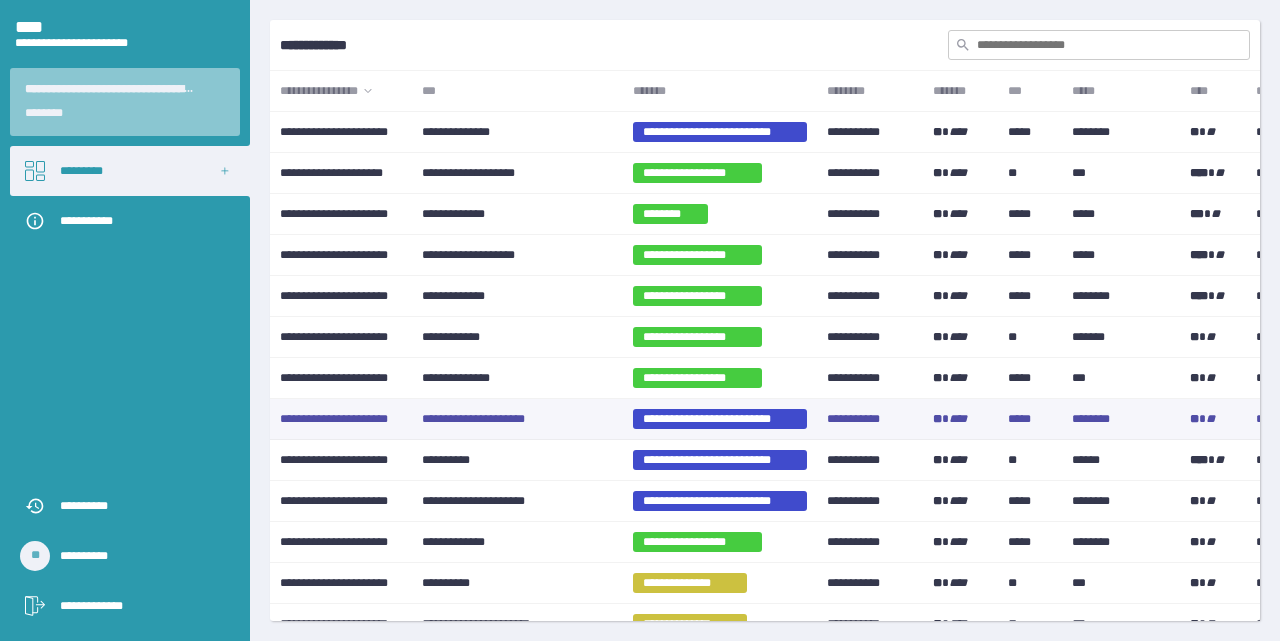 click on "**********" at bounding box center (517, 419) 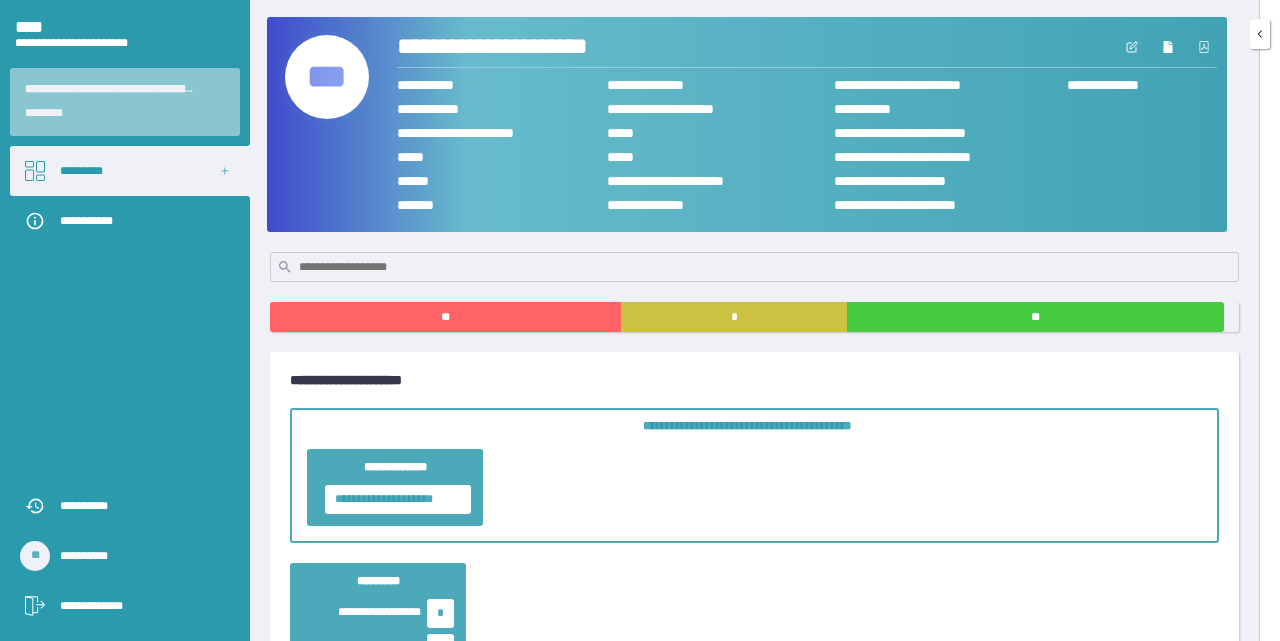 click on "***" at bounding box center (327, 77) 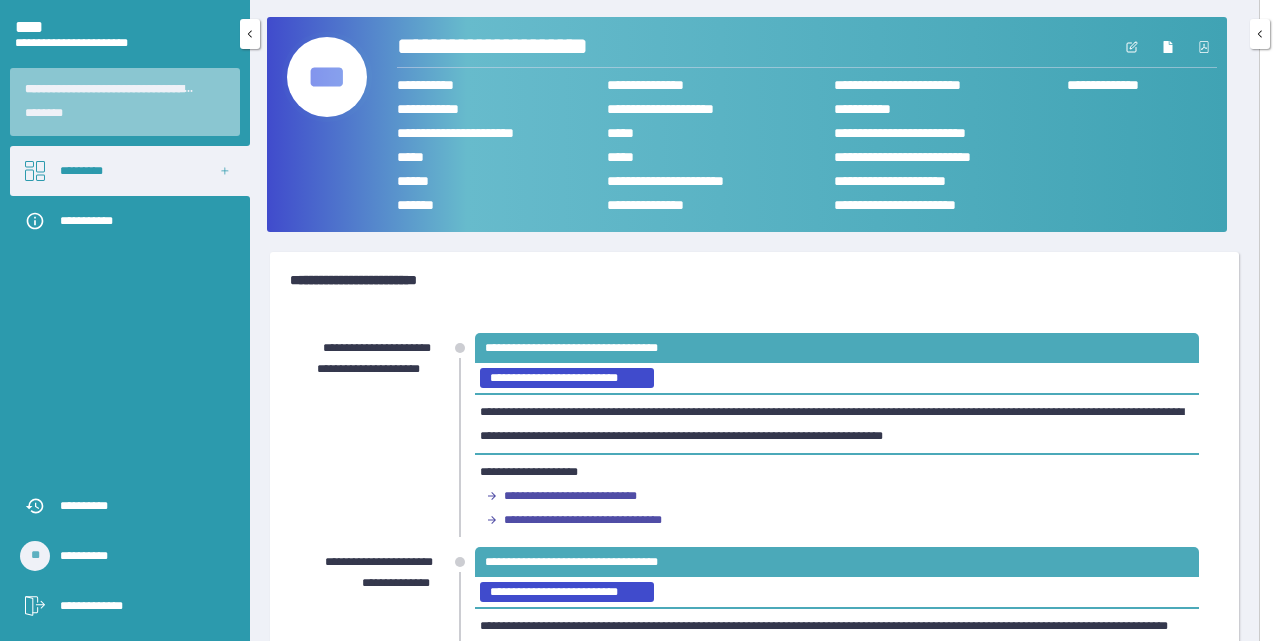 click on "*********" at bounding box center (130, 171) 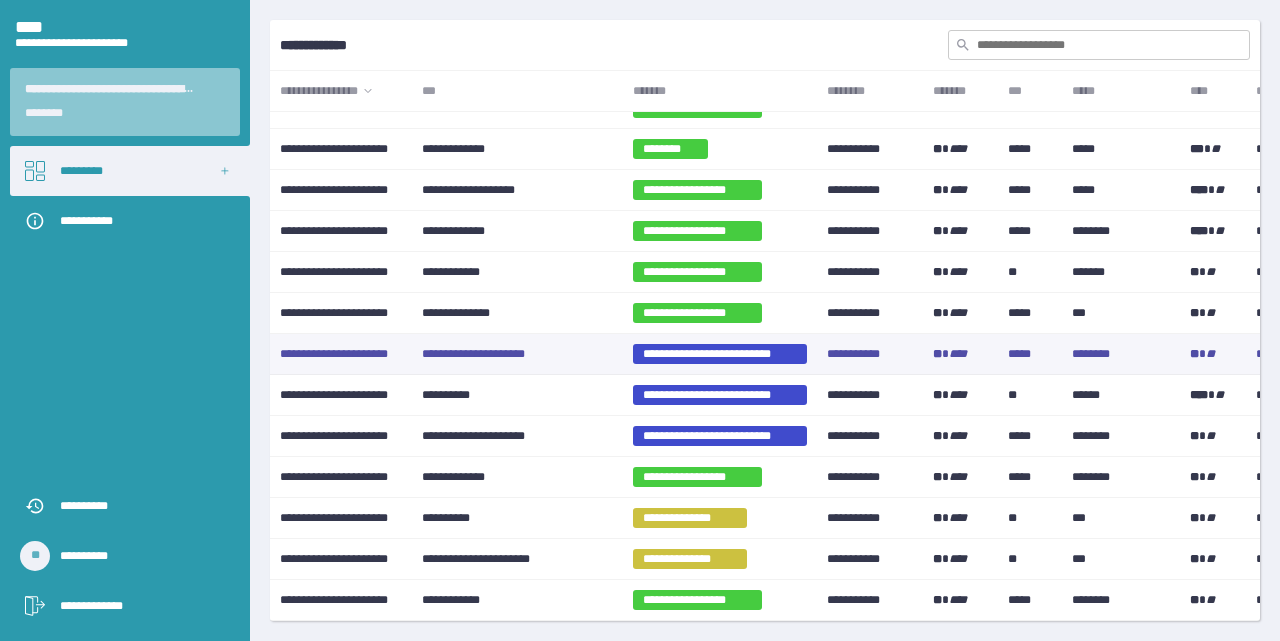 scroll, scrollTop: 100, scrollLeft: 0, axis: vertical 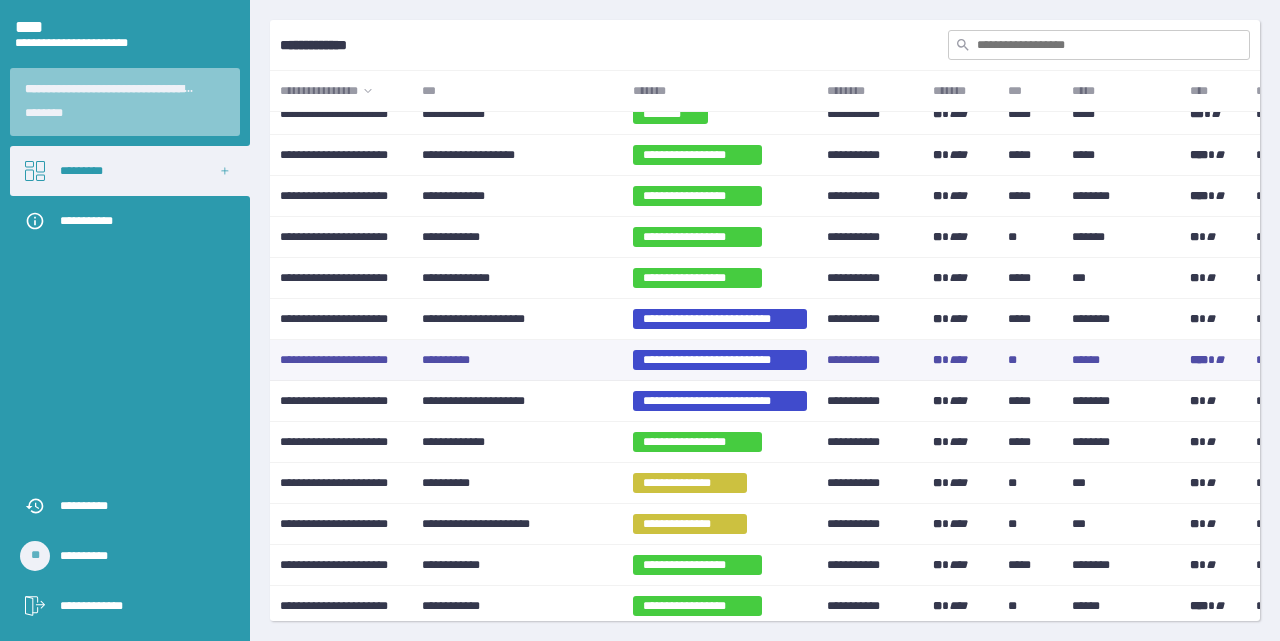 click on "**********" at bounding box center (517, 360) 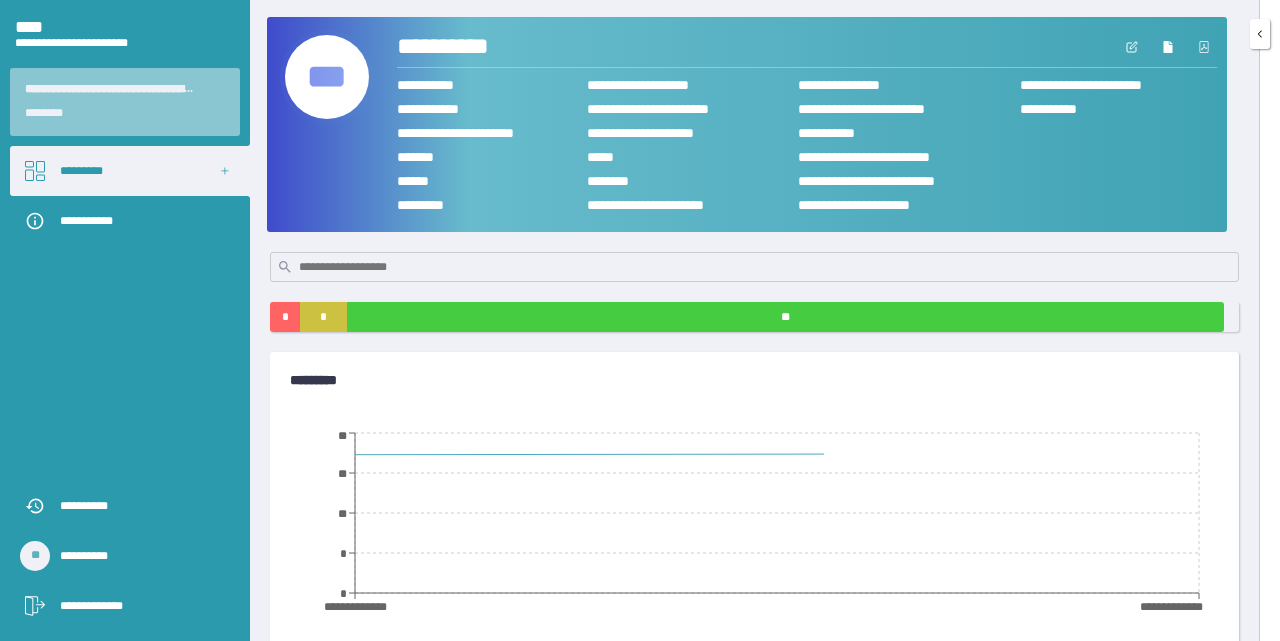 click on "***" at bounding box center (327, 77) 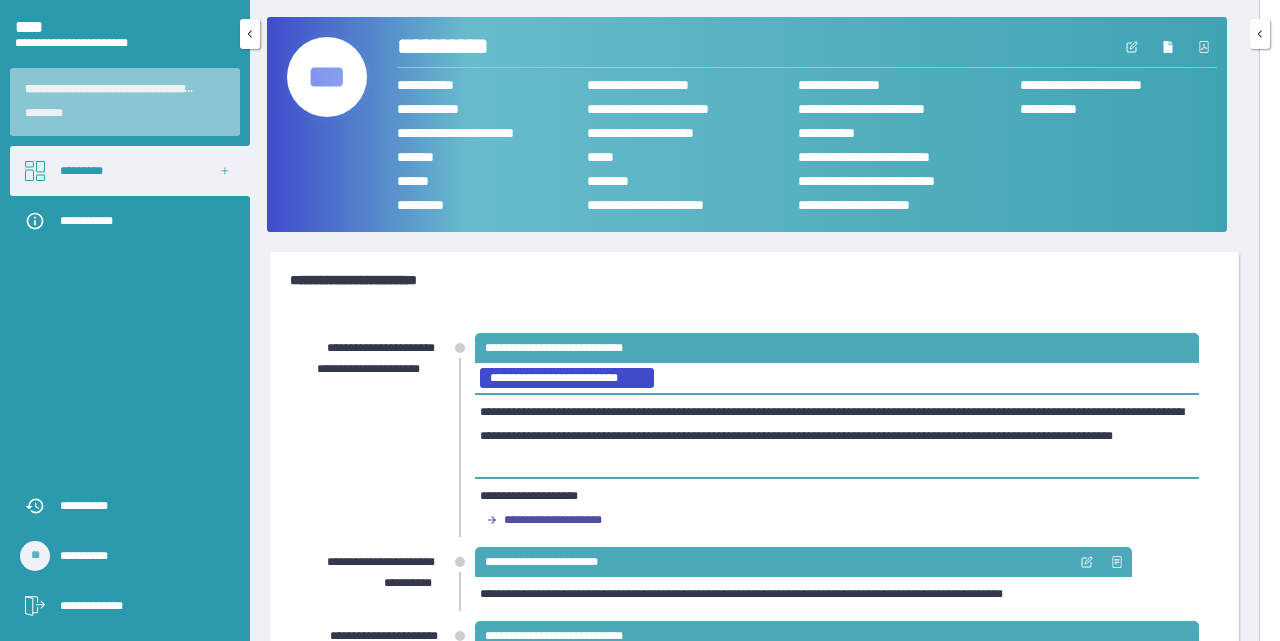 click on "*********" at bounding box center [130, 171] 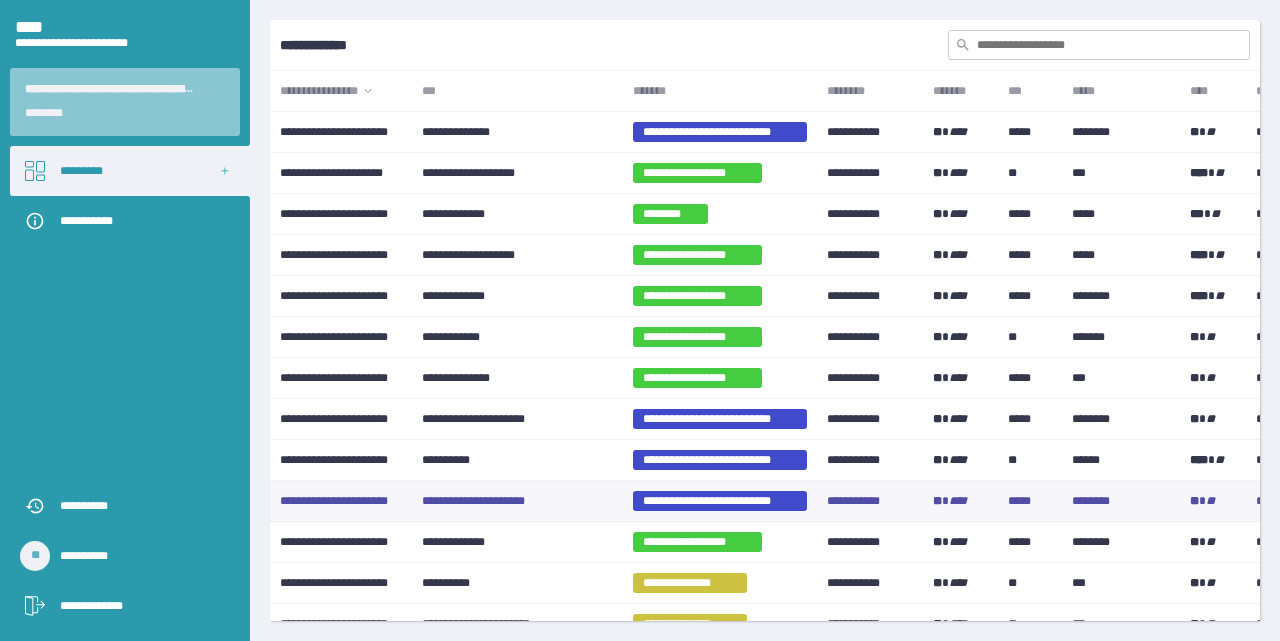 scroll, scrollTop: 100, scrollLeft: 0, axis: vertical 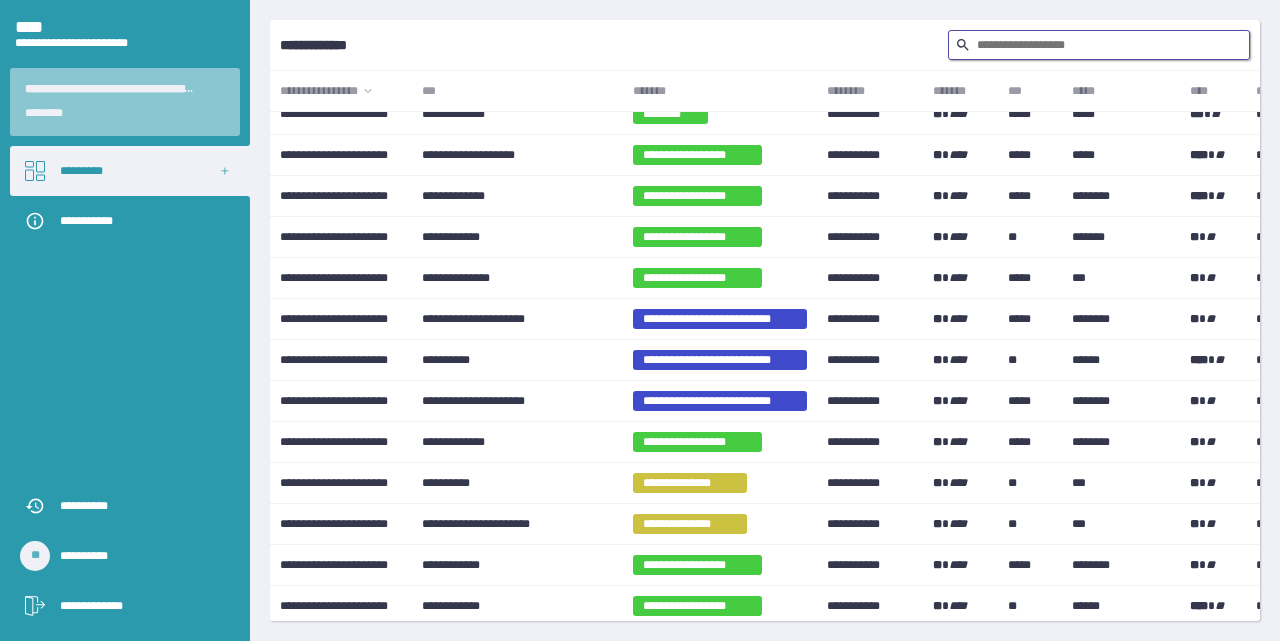 click at bounding box center (1099, 45) 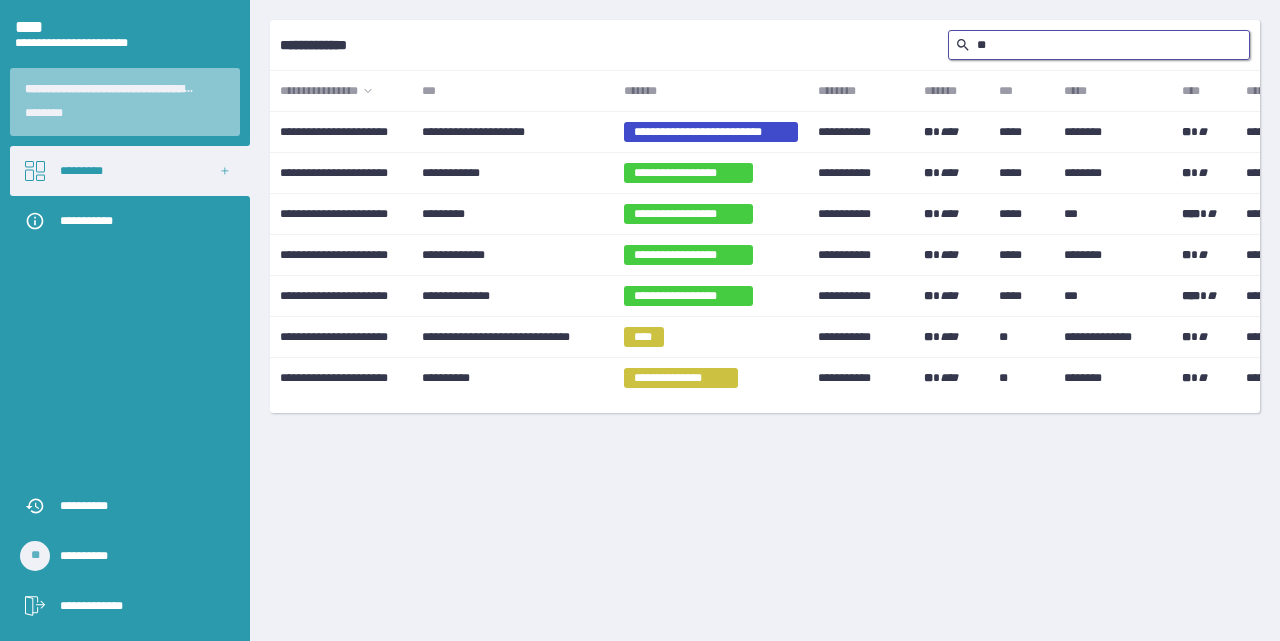 scroll, scrollTop: 0, scrollLeft: 0, axis: both 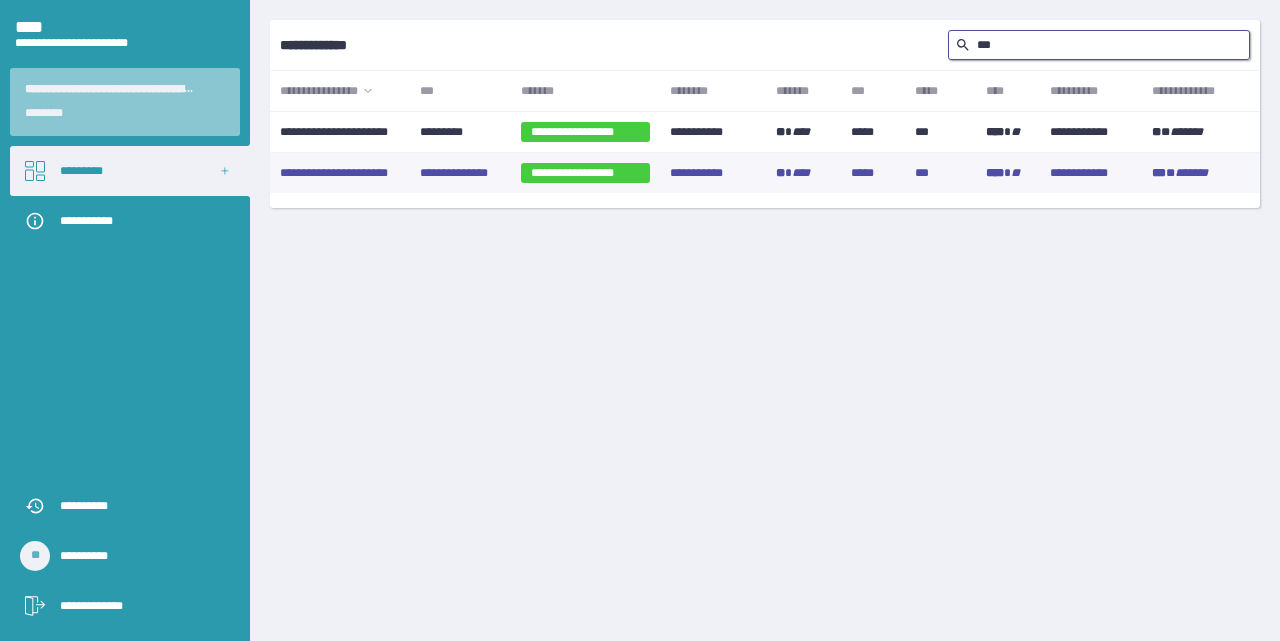 type on "***" 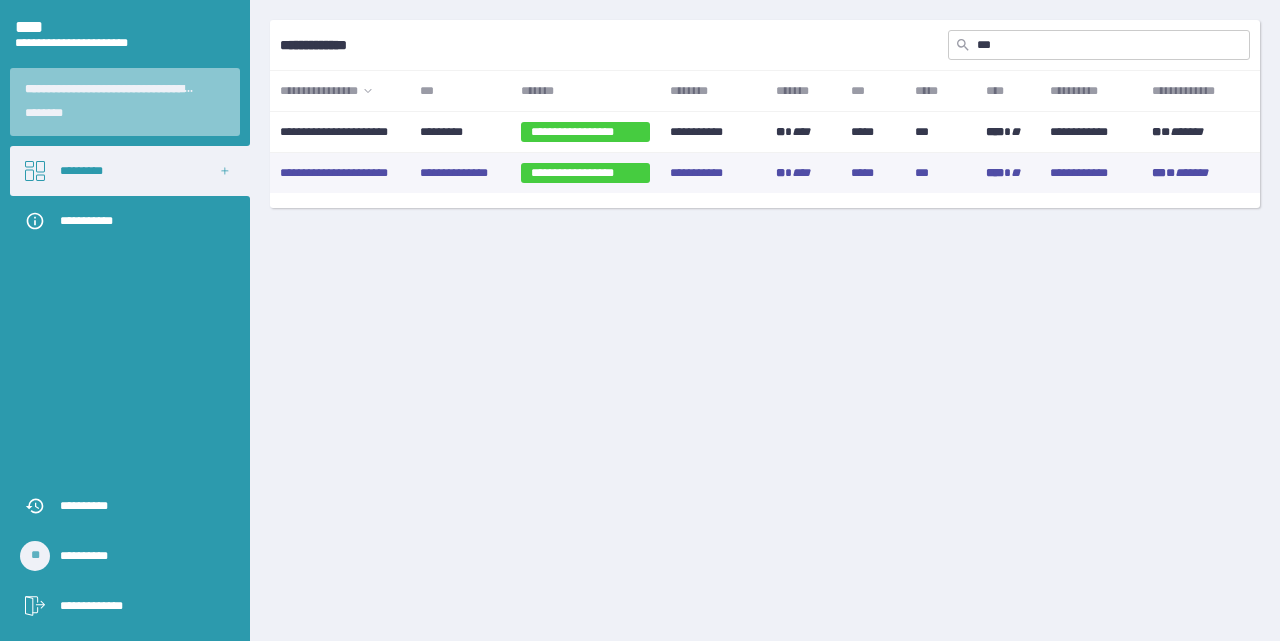 click on "**********" at bounding box center (585, 173) 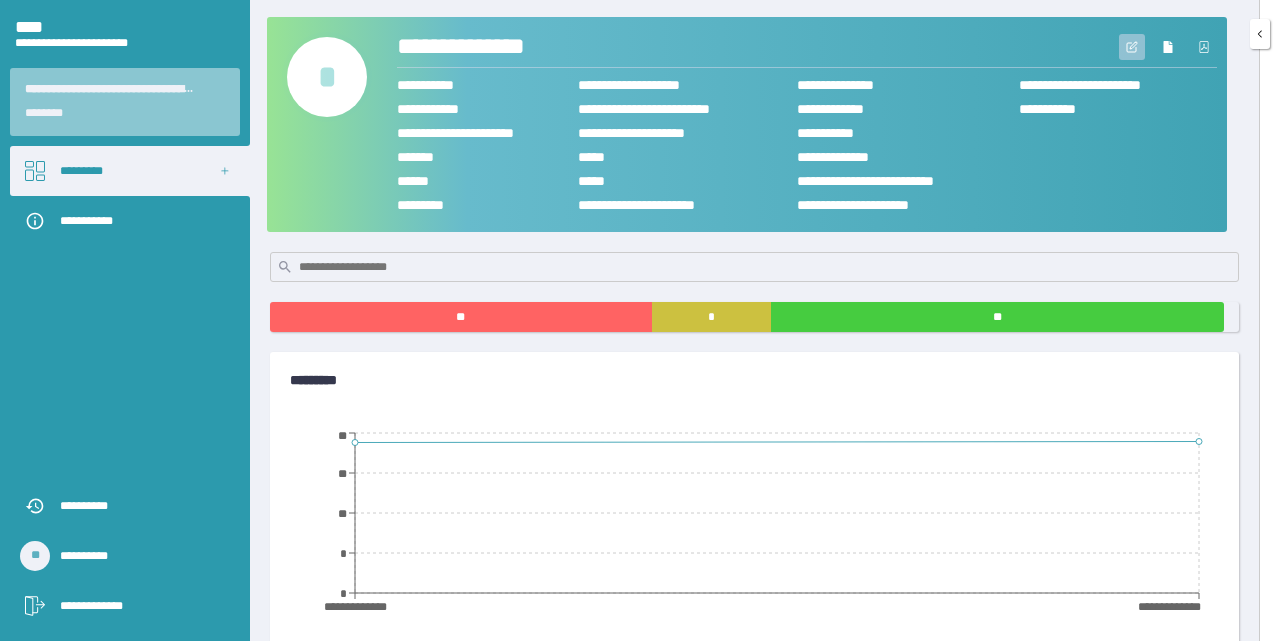 click 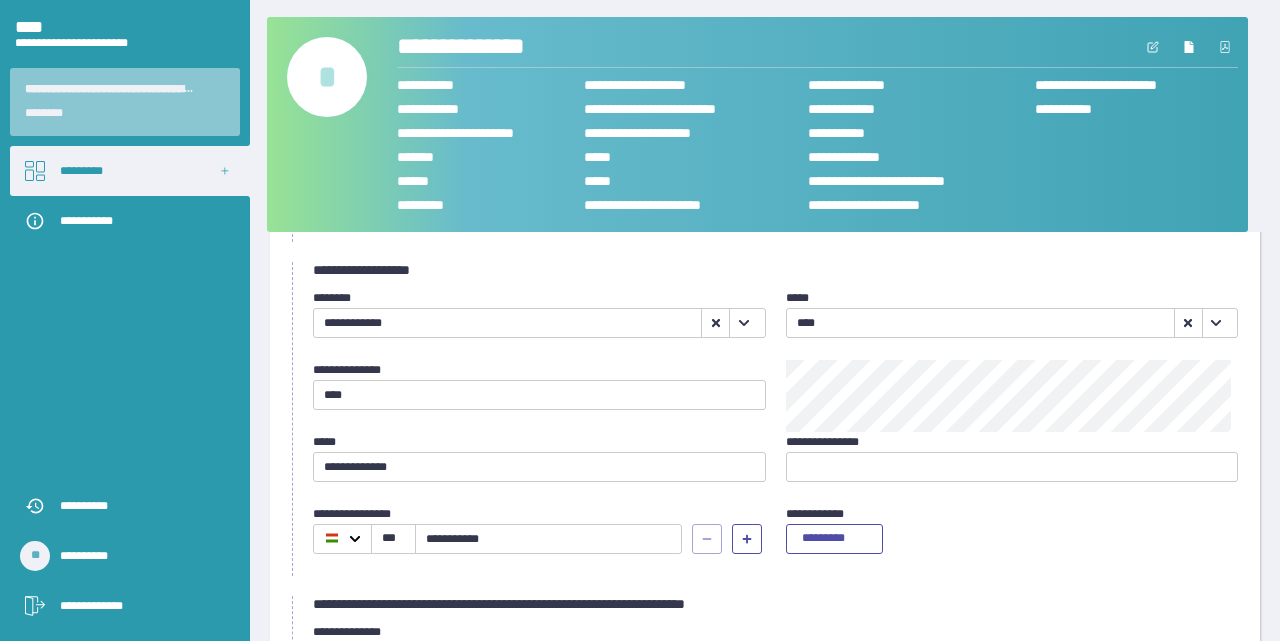scroll, scrollTop: 500, scrollLeft: 0, axis: vertical 